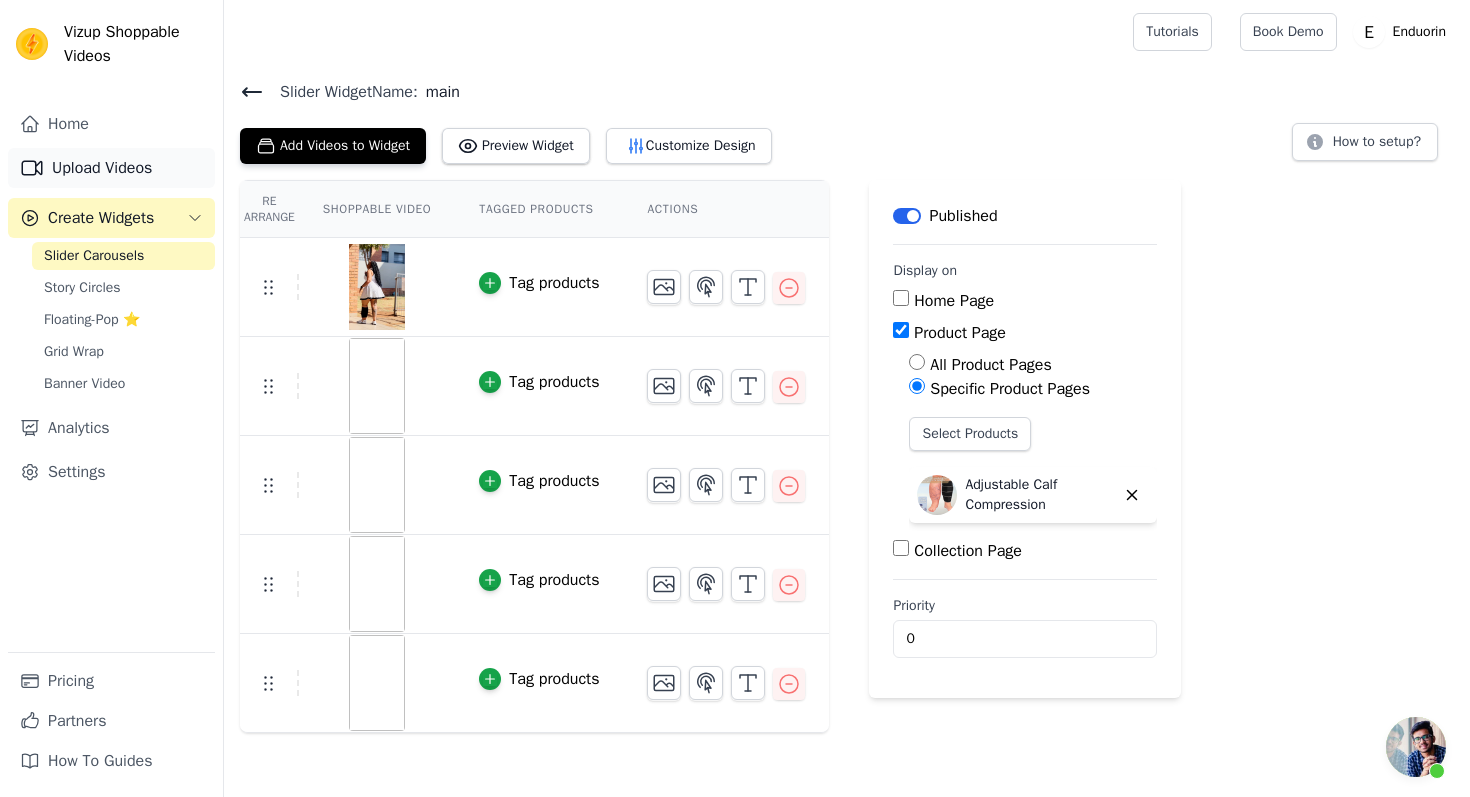 scroll, scrollTop: 0, scrollLeft: 0, axis: both 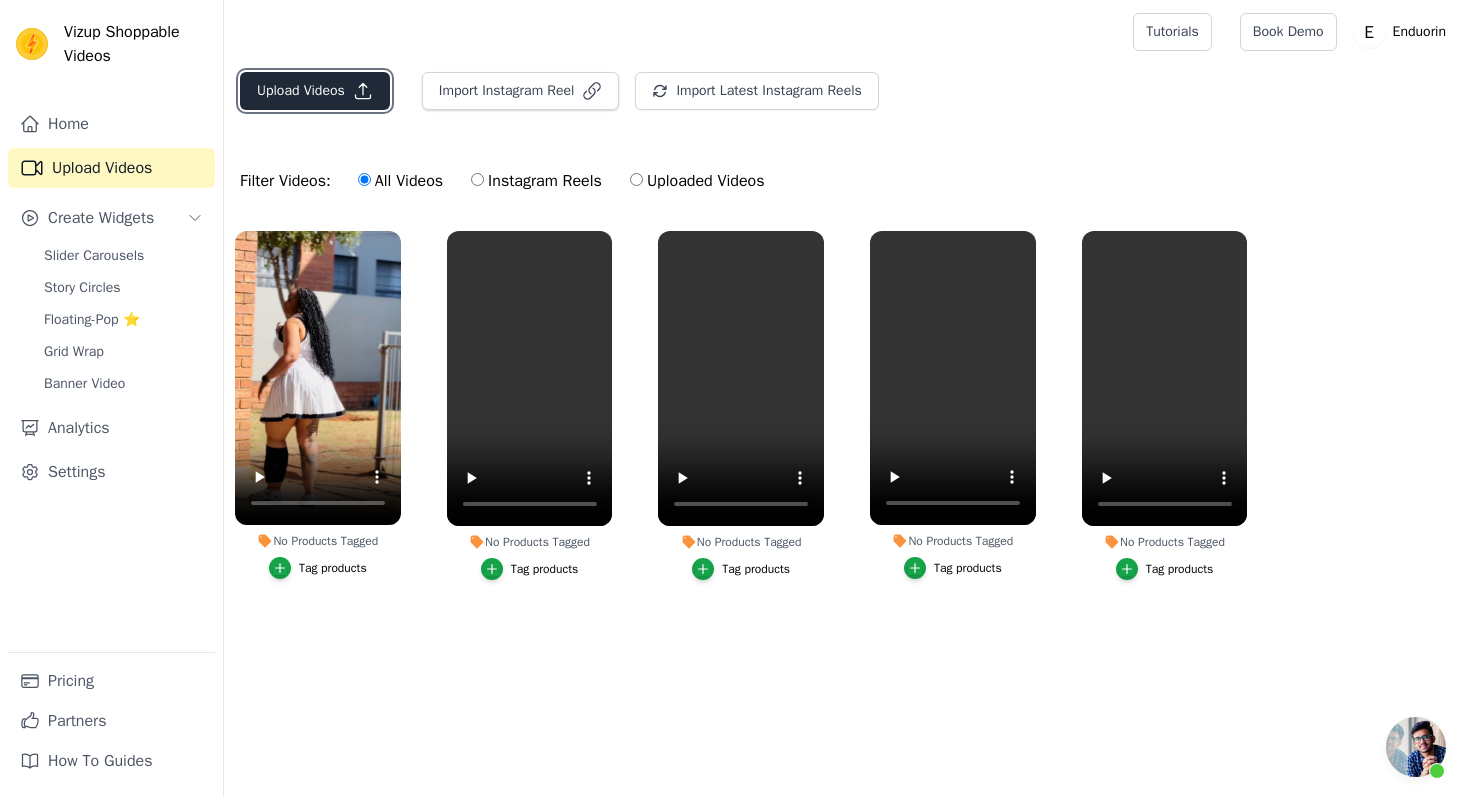 click on "Upload Videos" at bounding box center (315, 91) 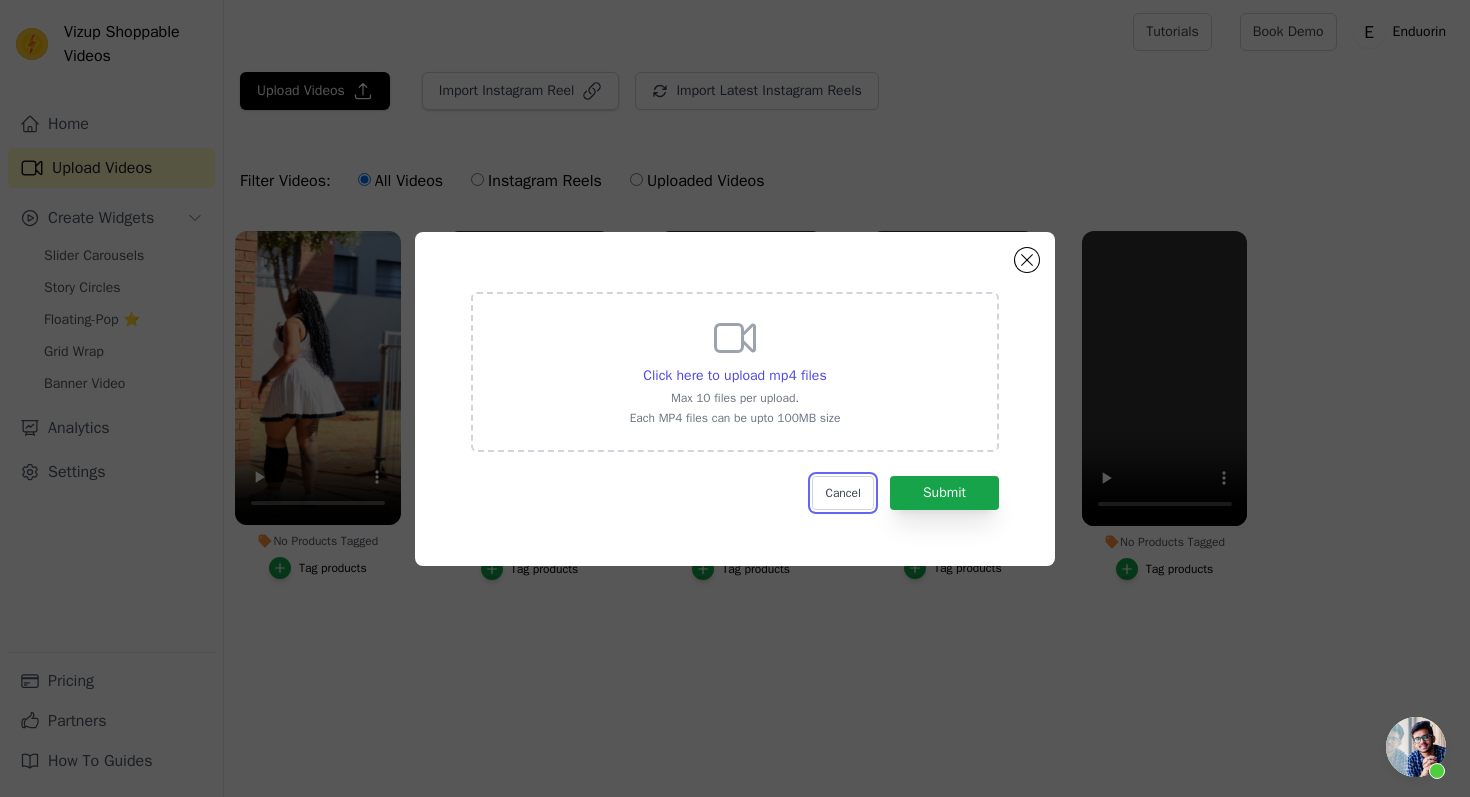 drag, startPoint x: 842, startPoint y: 494, endPoint x: 913, endPoint y: 397, distance: 120.20815 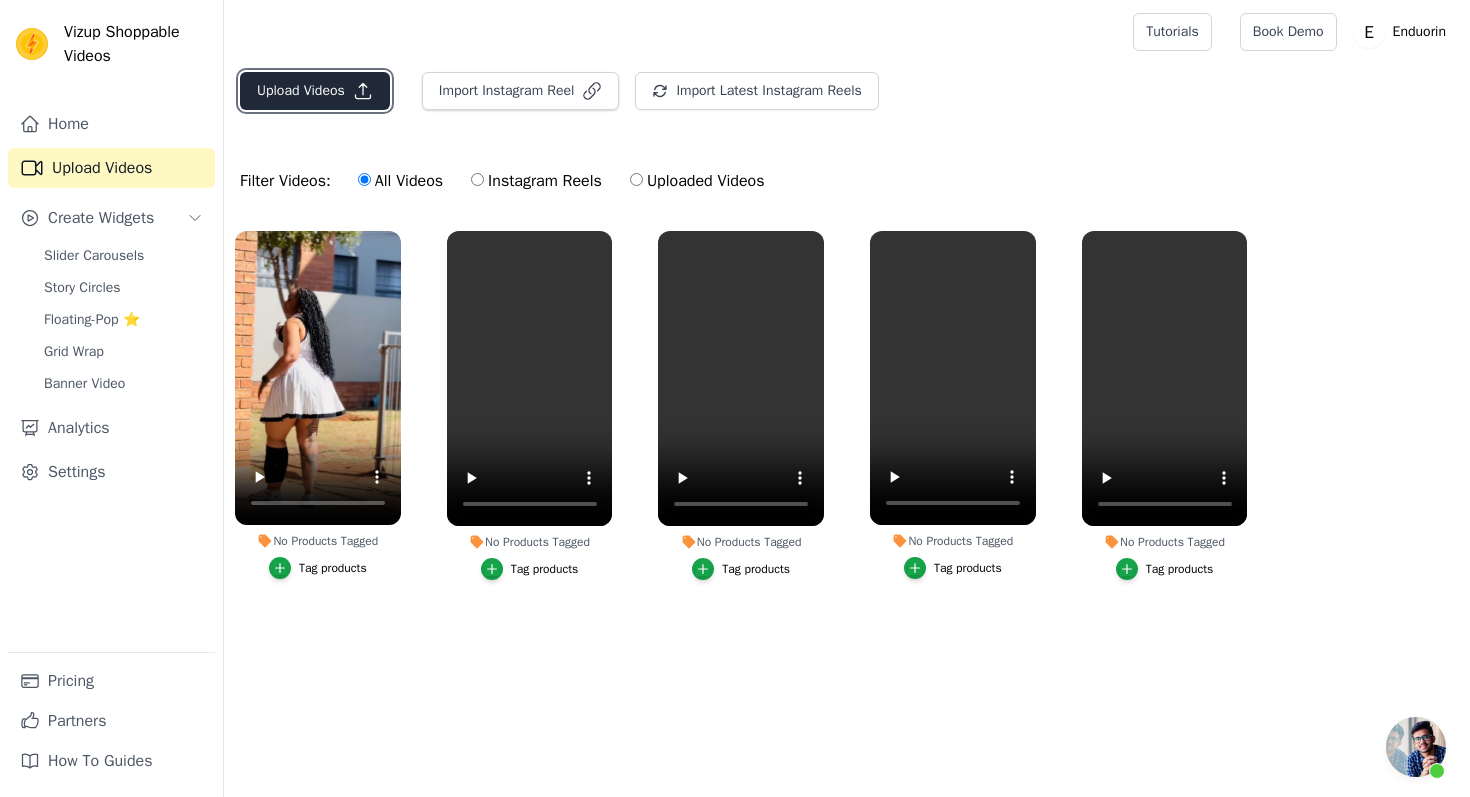 click on "Upload Videos" at bounding box center [315, 91] 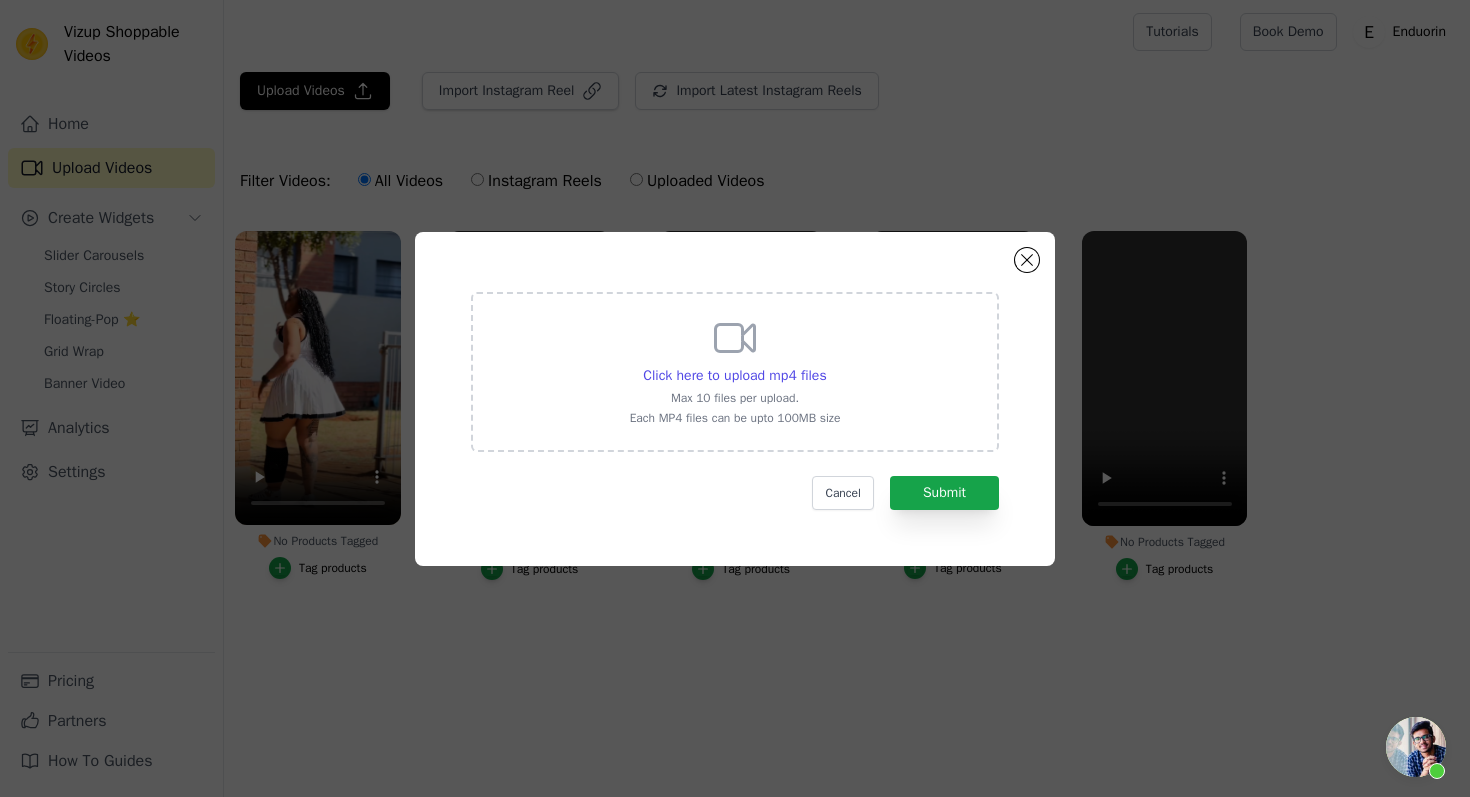 click on "Max 10 files per upload." at bounding box center (735, 398) 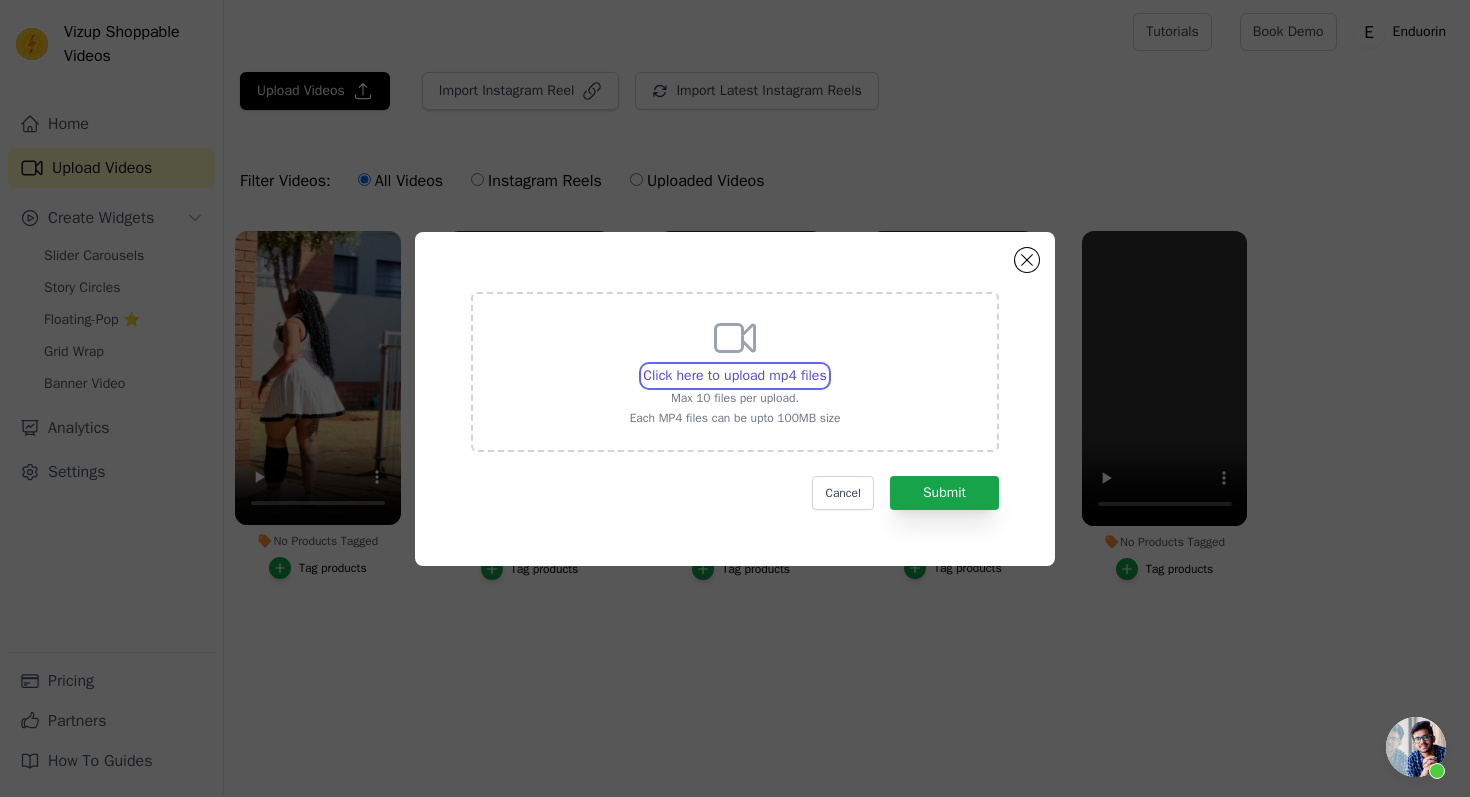 click on "Click here to upload mp4 files     Max 10 files per upload.   Each MP4 files can be upto 100MB size" at bounding box center [826, 365] 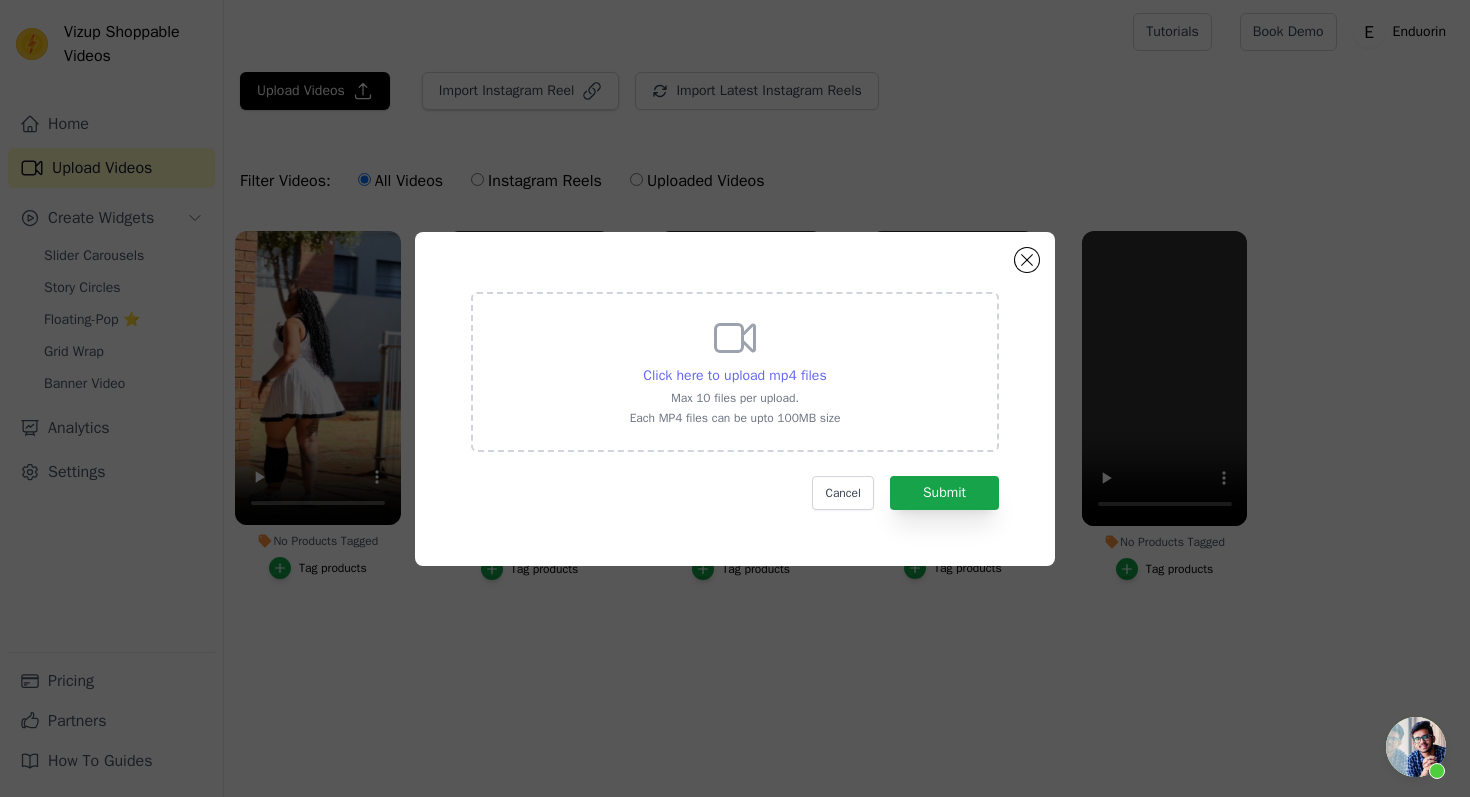 click on "Click here to upload mp4 files" at bounding box center [734, 376] 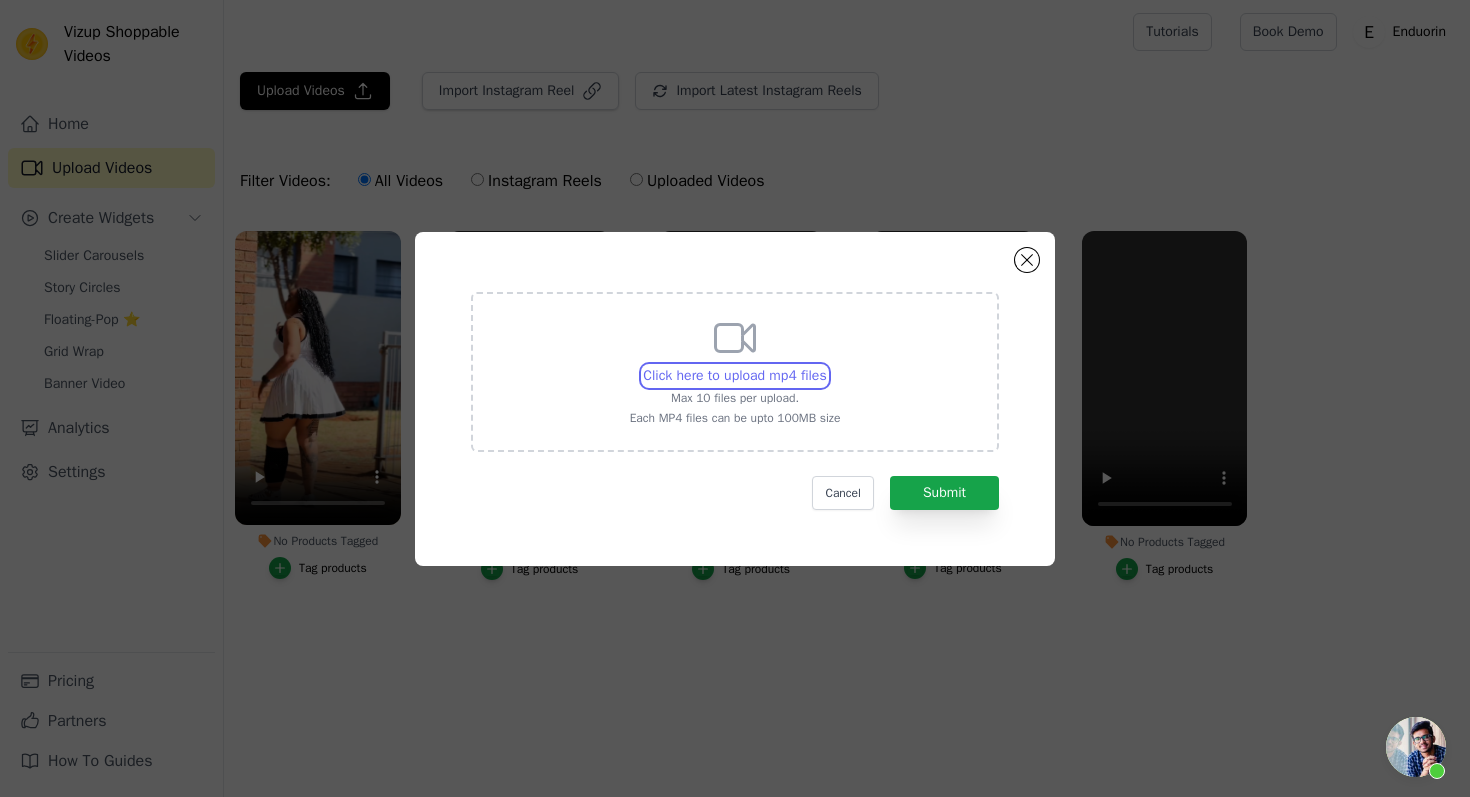 type on "C:\fakepath\use 1-vmake (1).mp4" 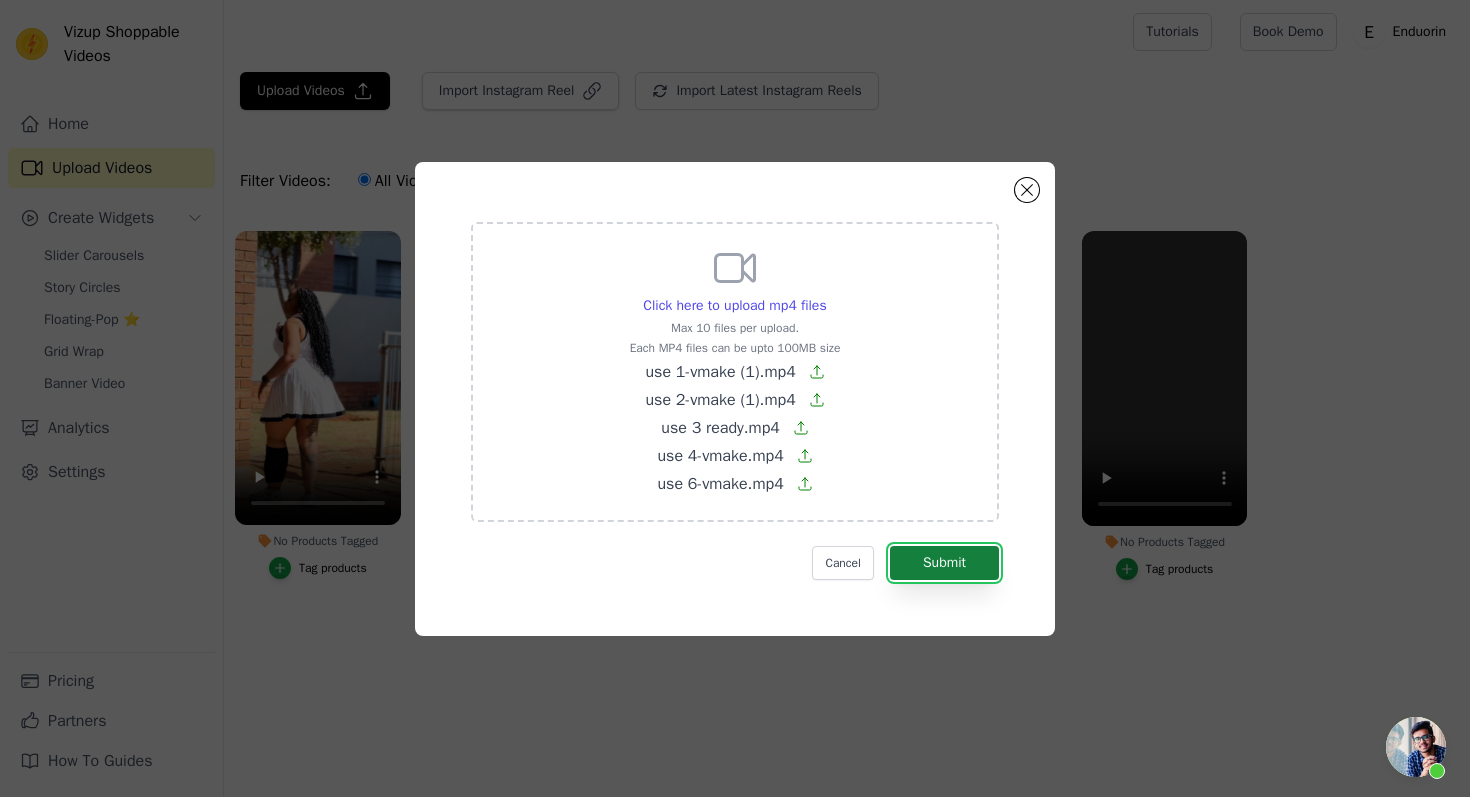 click on "Submit" at bounding box center [944, 563] 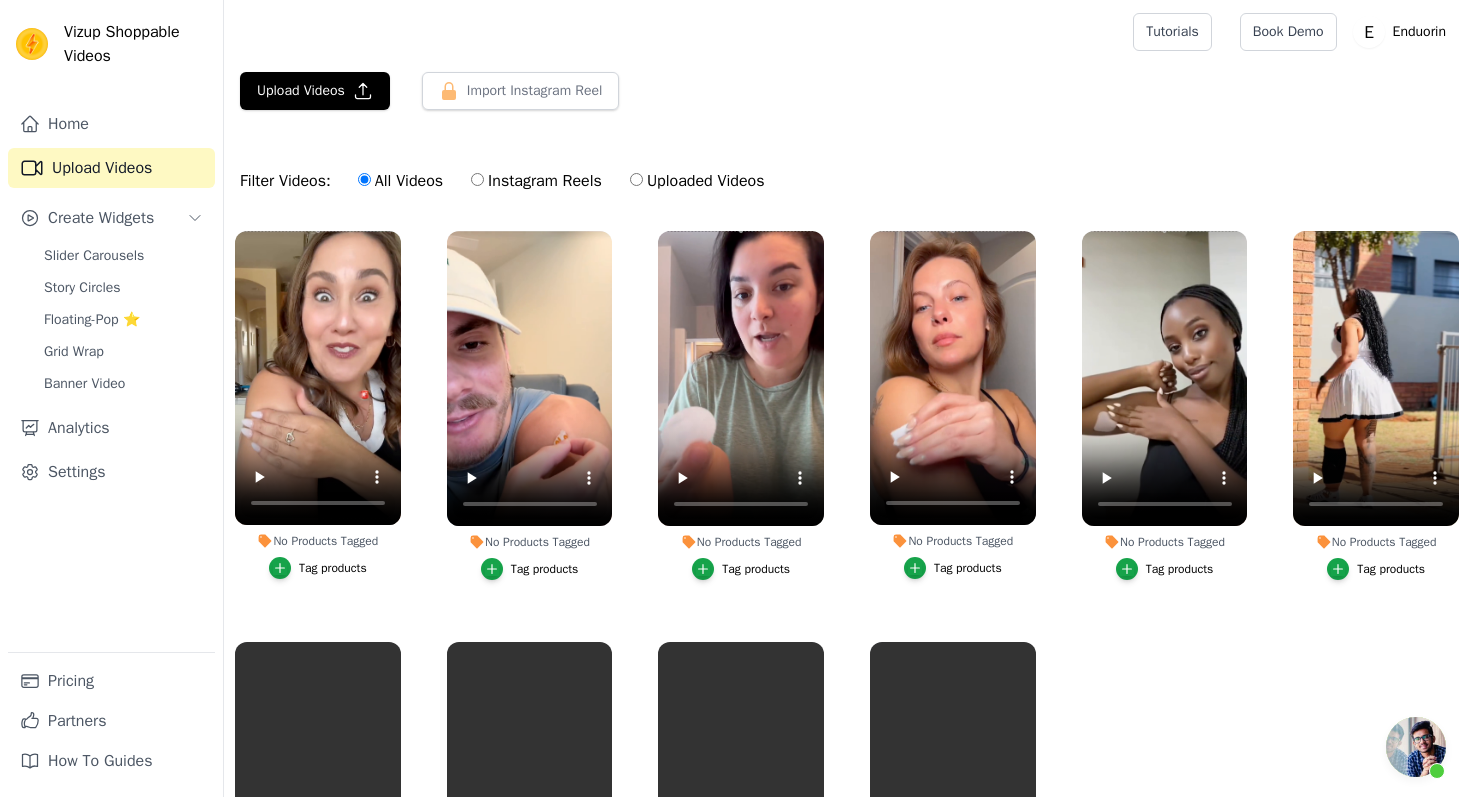 scroll, scrollTop: 0, scrollLeft: 0, axis: both 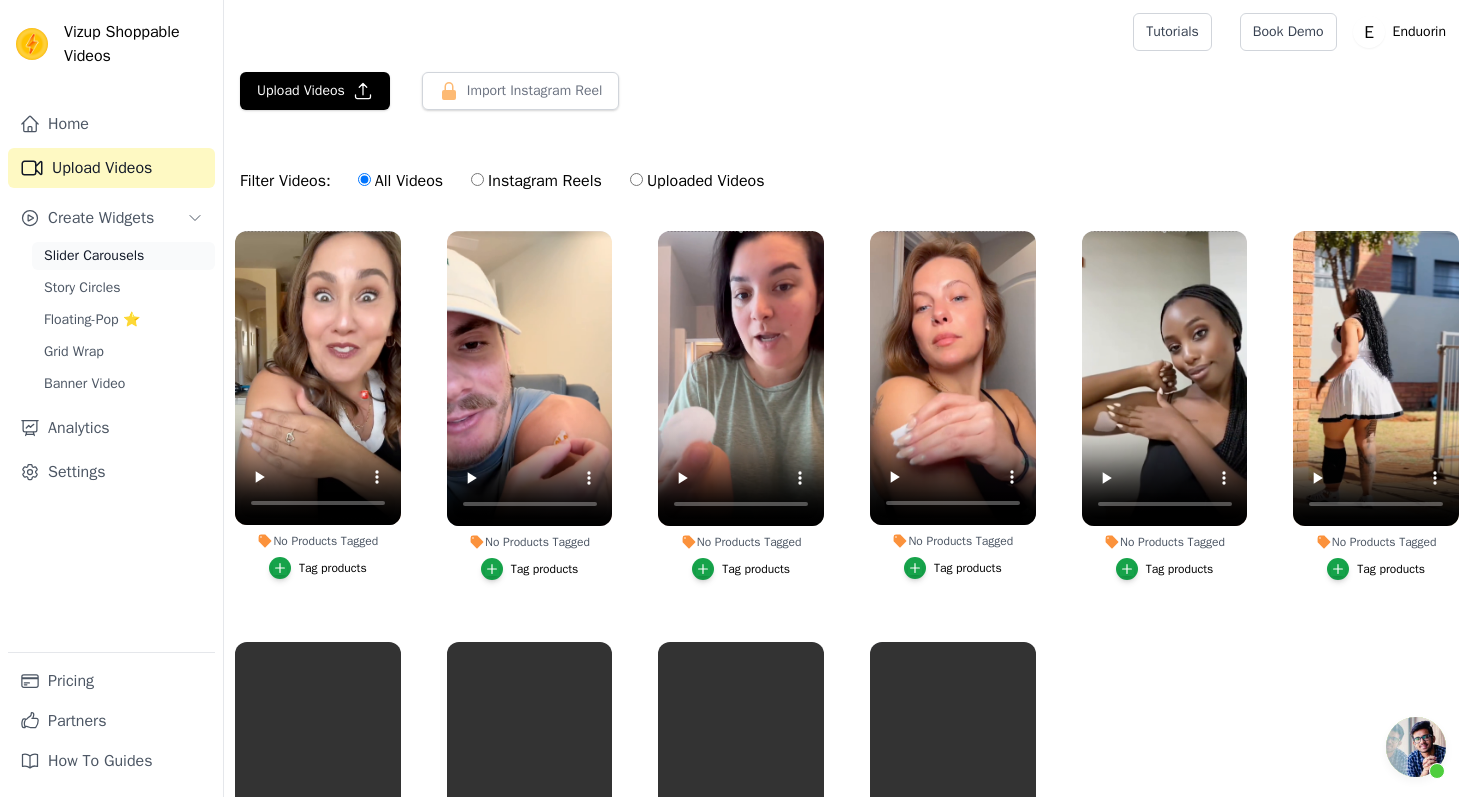 click on "Slider Carousels" at bounding box center (94, 256) 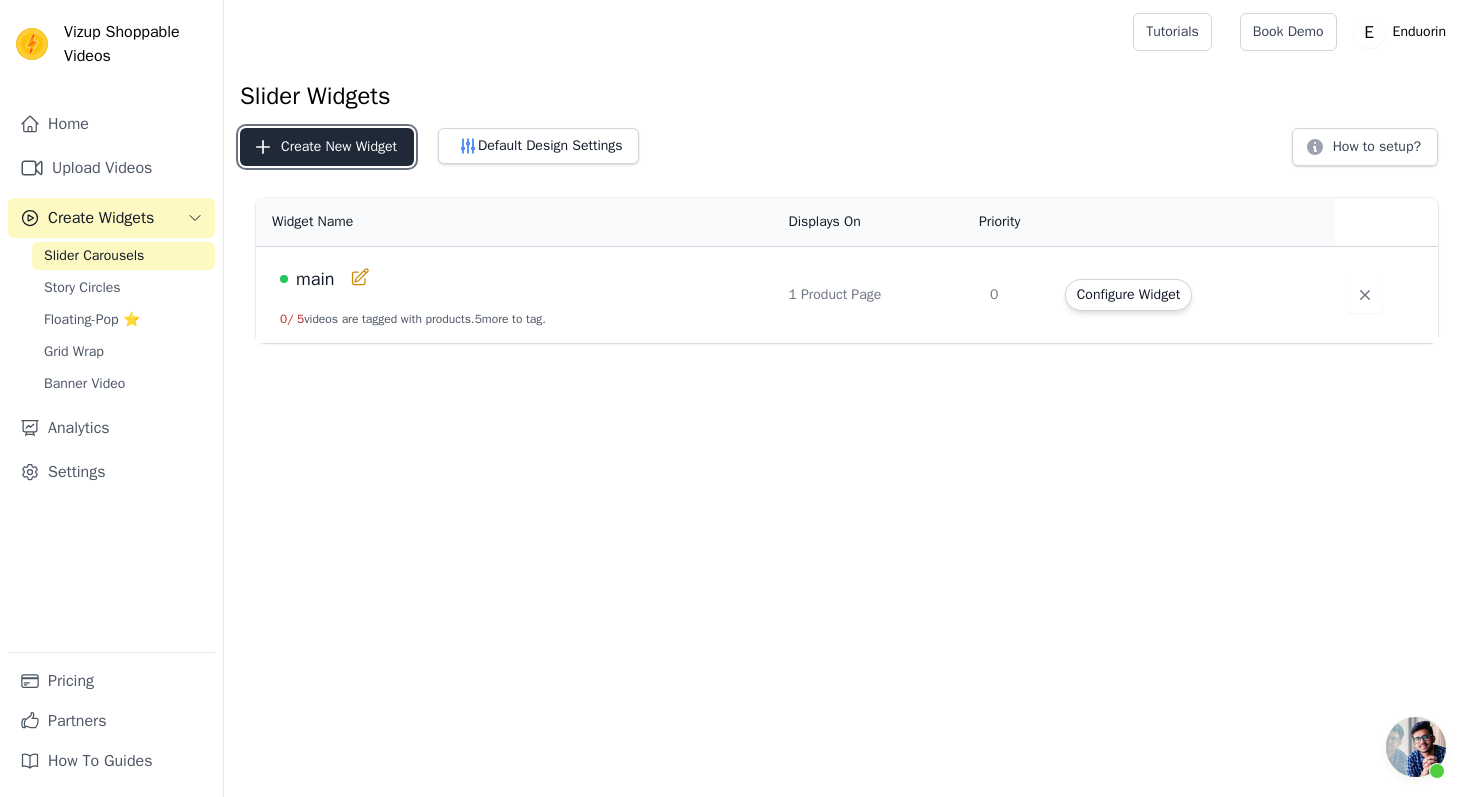 click on "Create New Widget" at bounding box center [327, 147] 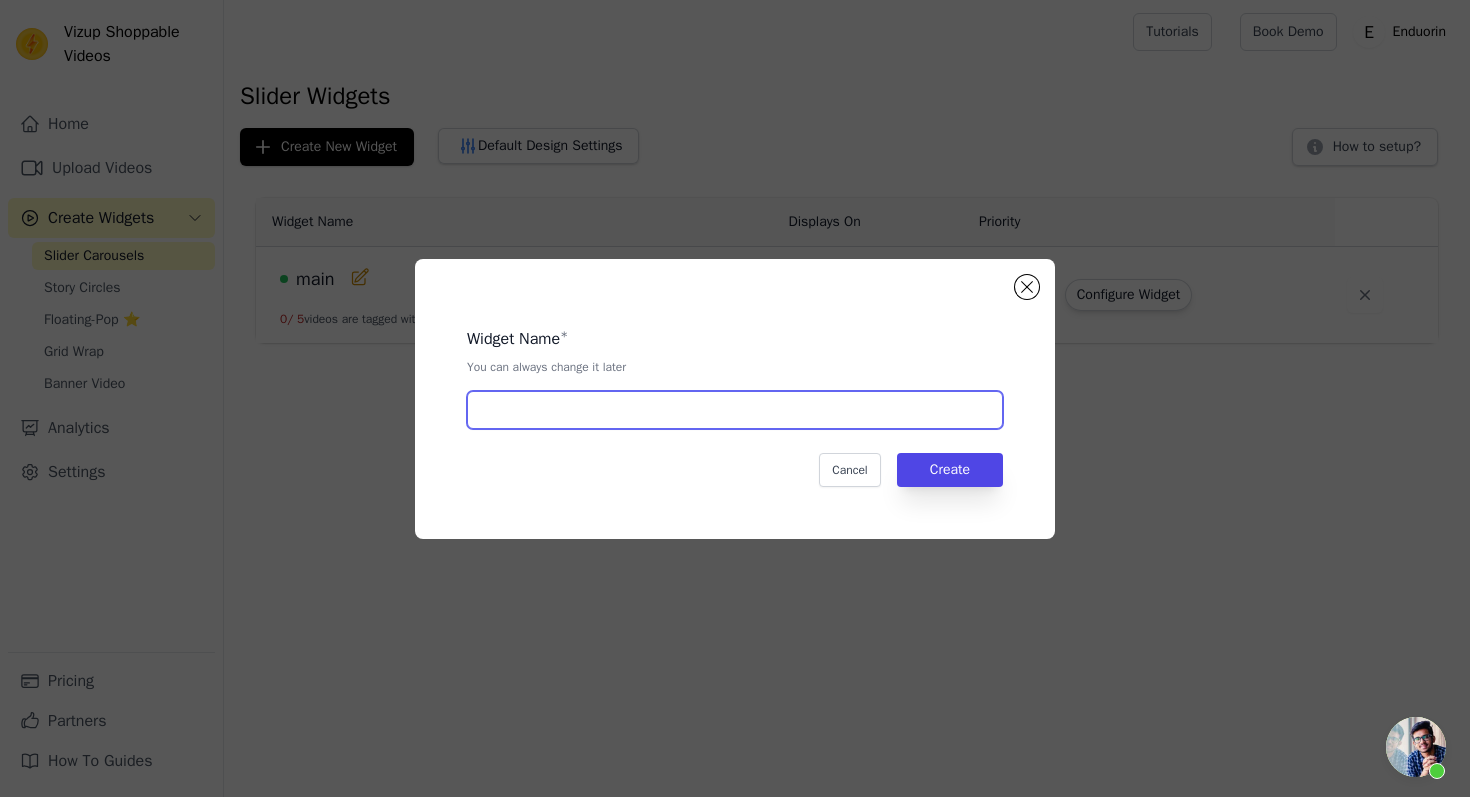 click at bounding box center [735, 410] 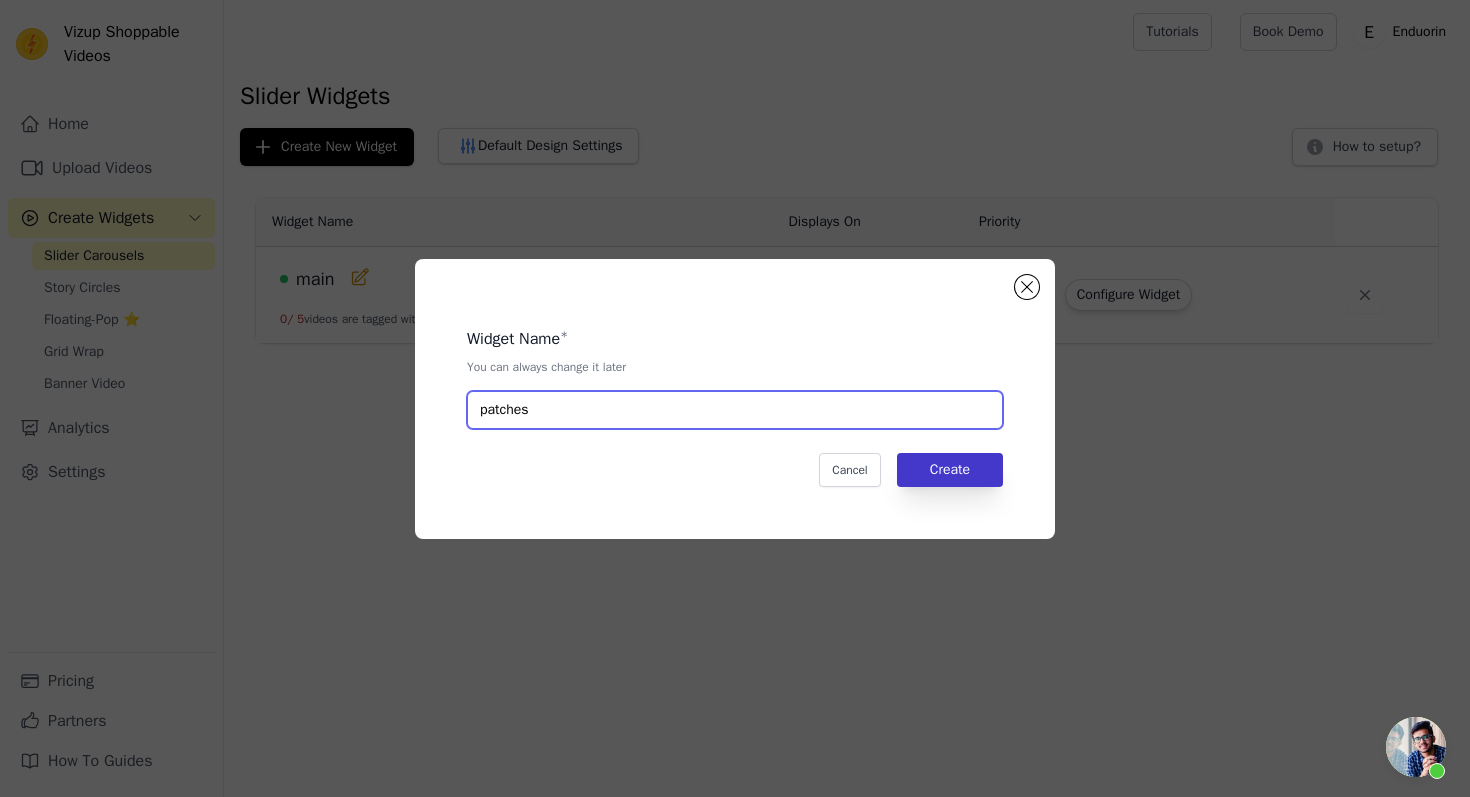 type on "patches" 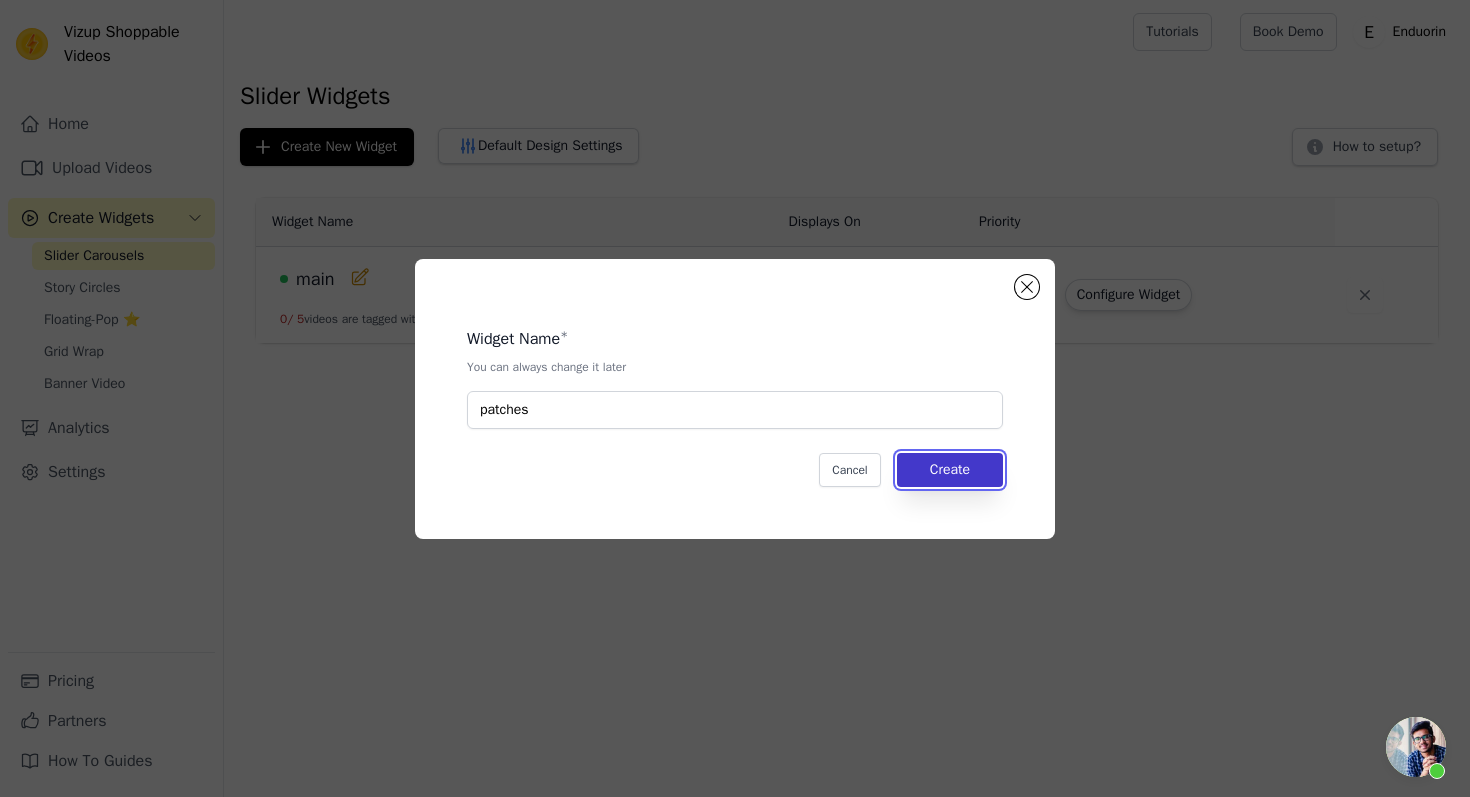 click on "Create" at bounding box center (950, 470) 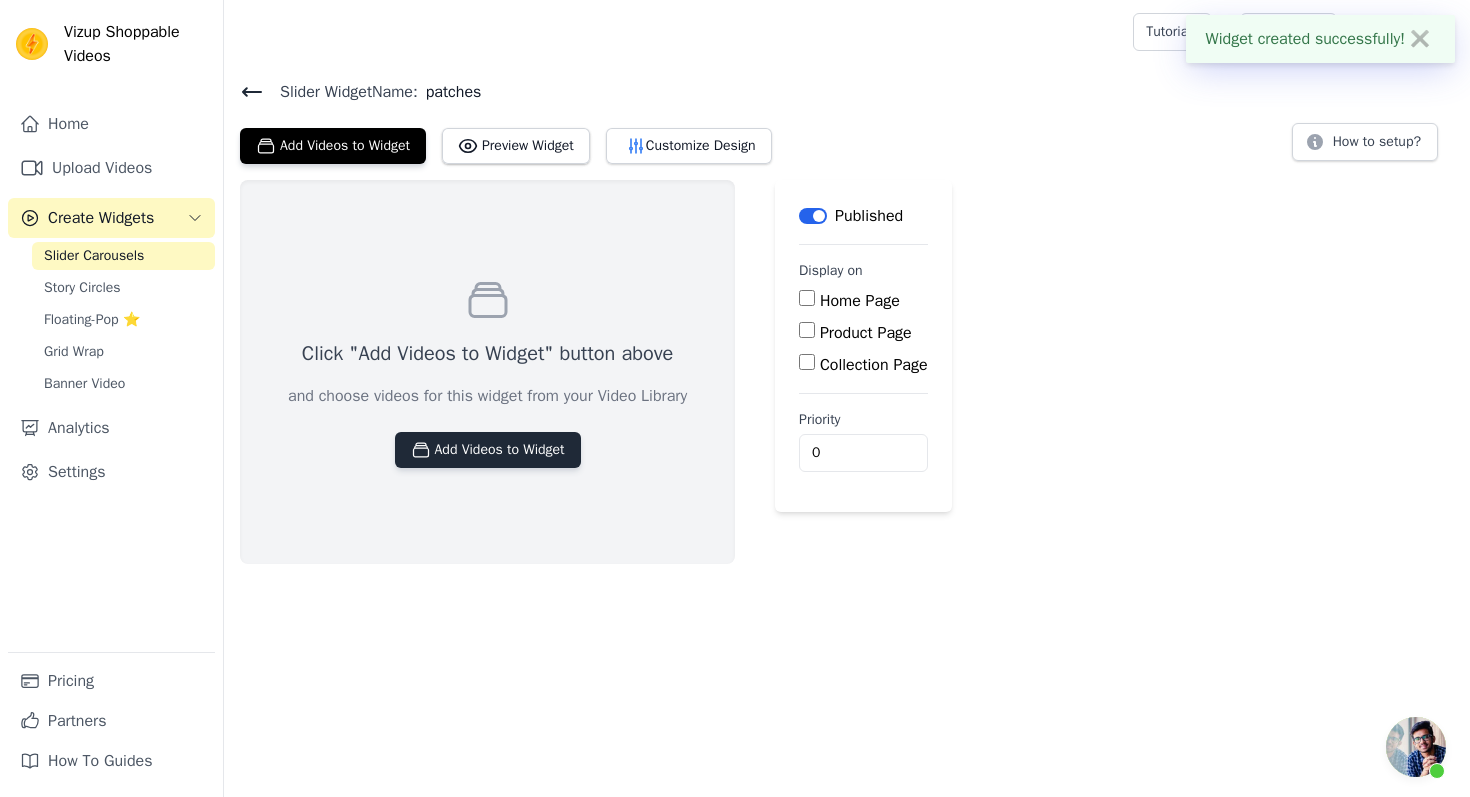 click on "Add Videos to Widget" at bounding box center [488, 450] 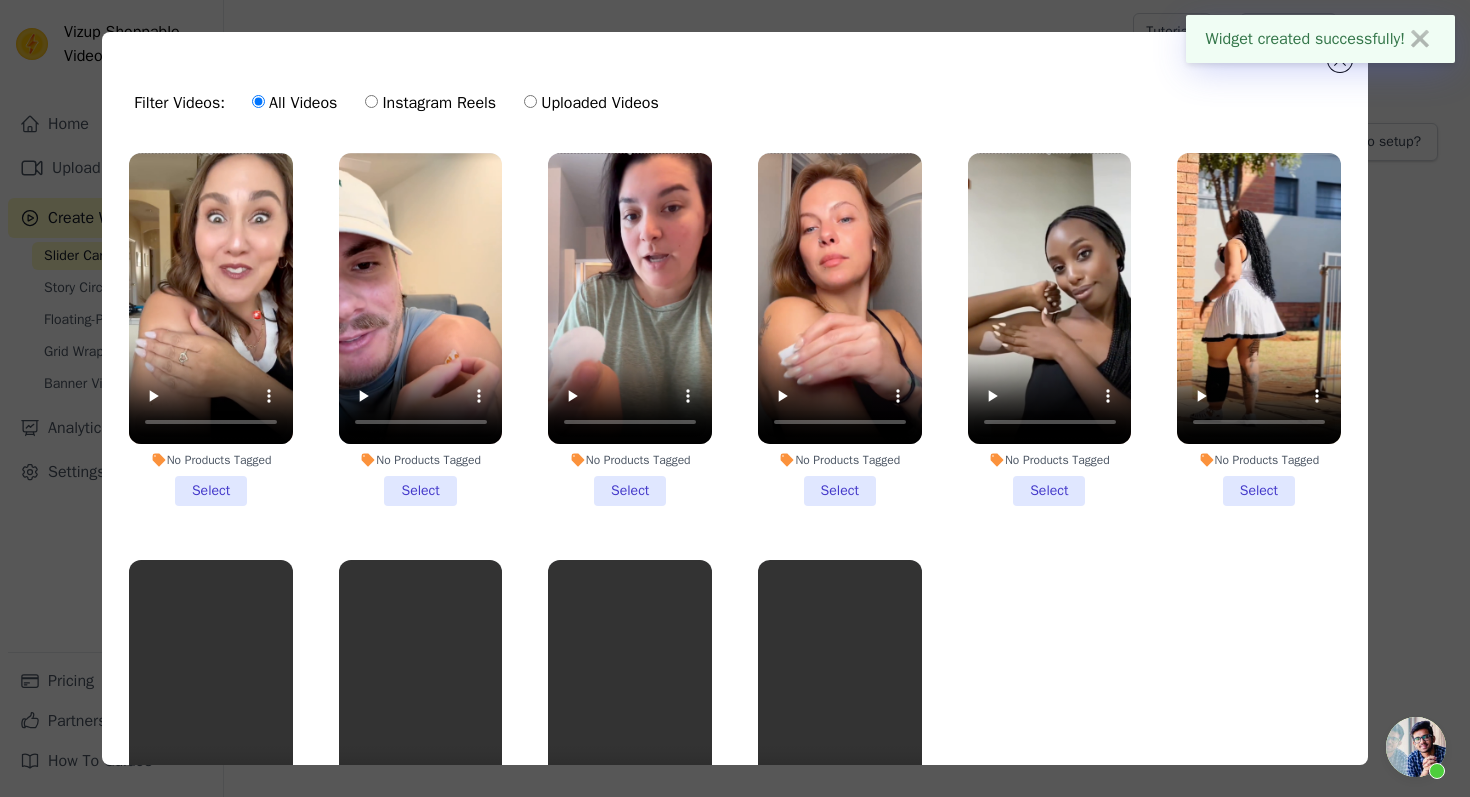 drag, startPoint x: 205, startPoint y: 477, endPoint x: 296, endPoint y: 477, distance: 91 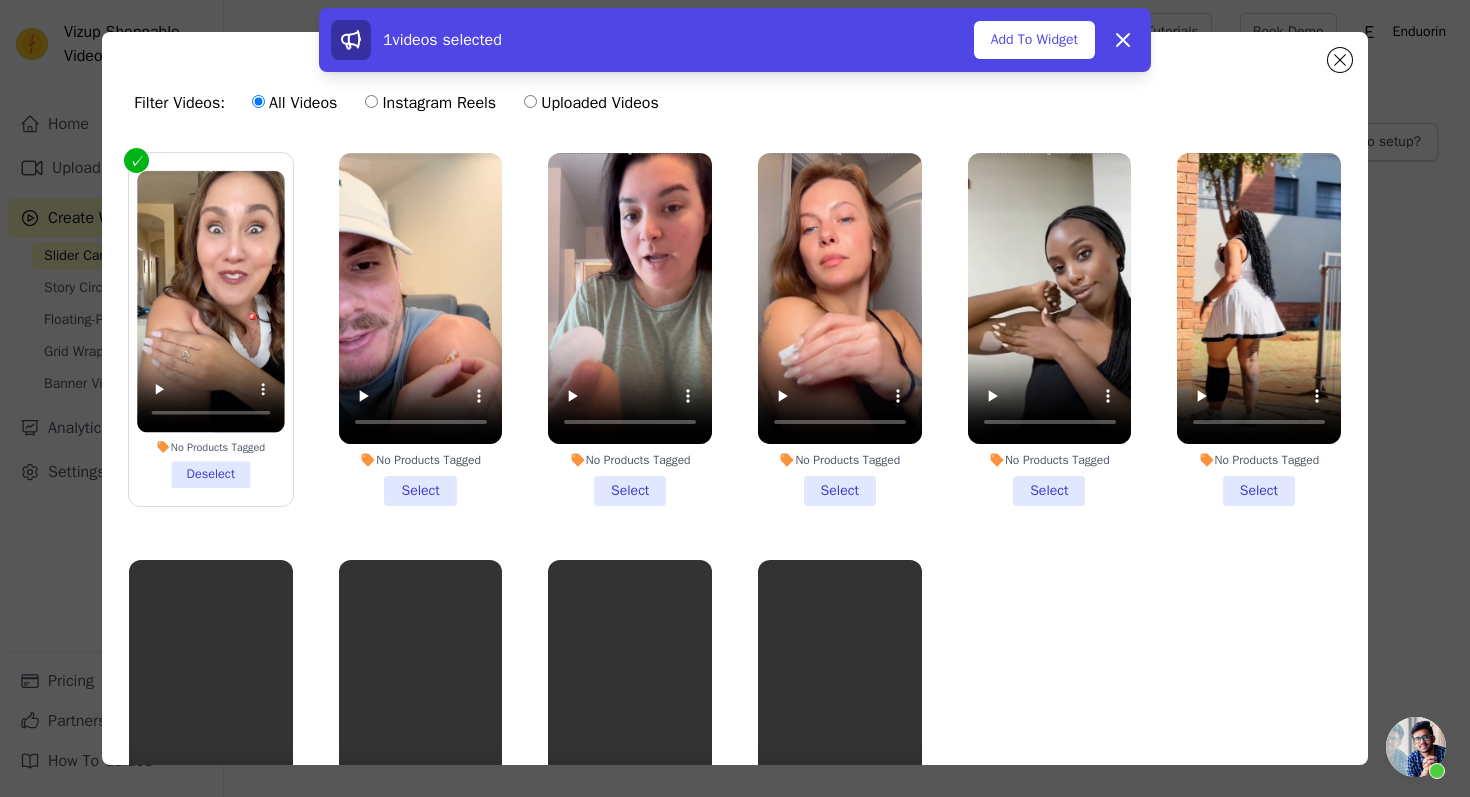 click on "No Products Tagged     Select" at bounding box center (421, 329) 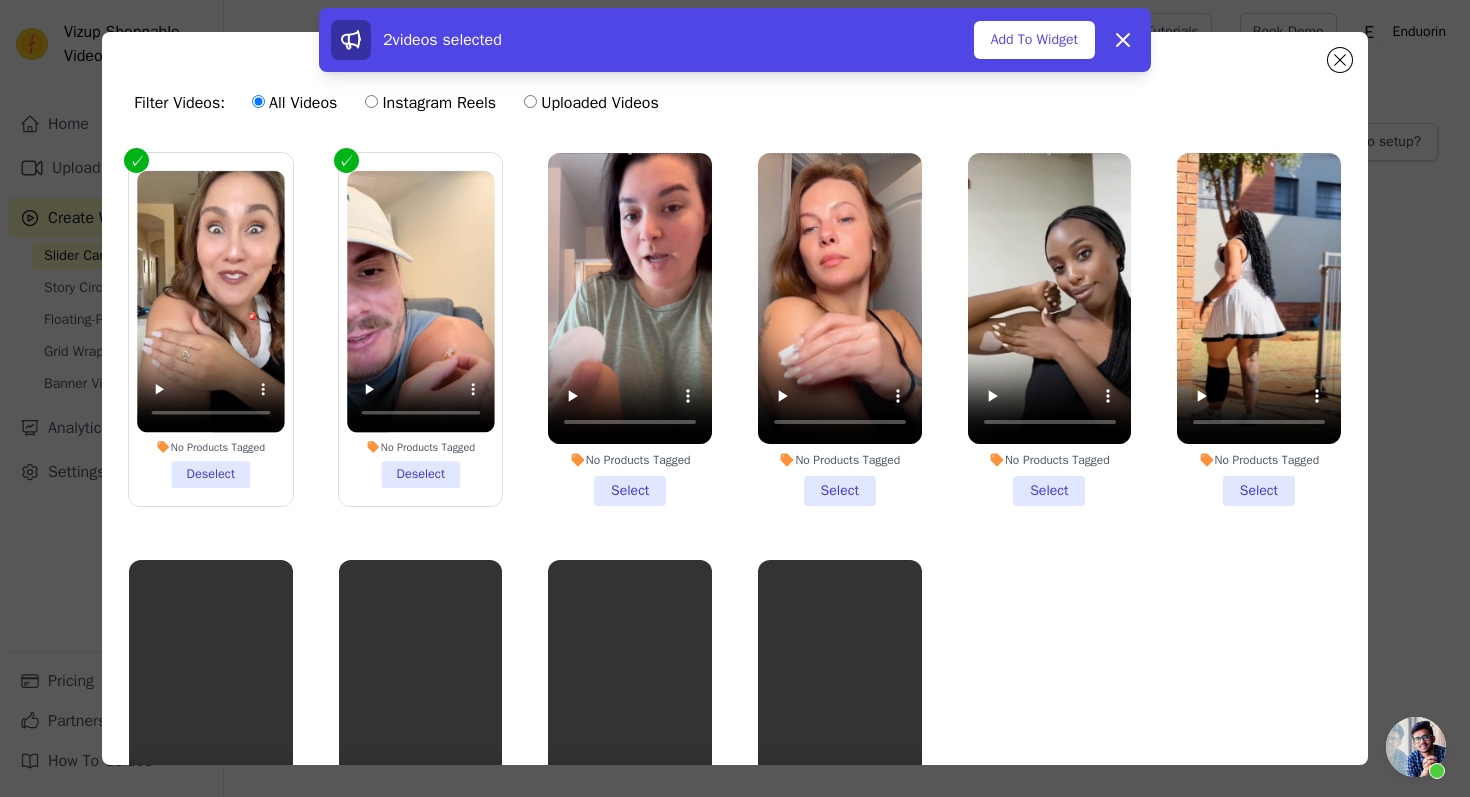 click on "No Products Tagged     Select" at bounding box center (630, 329) 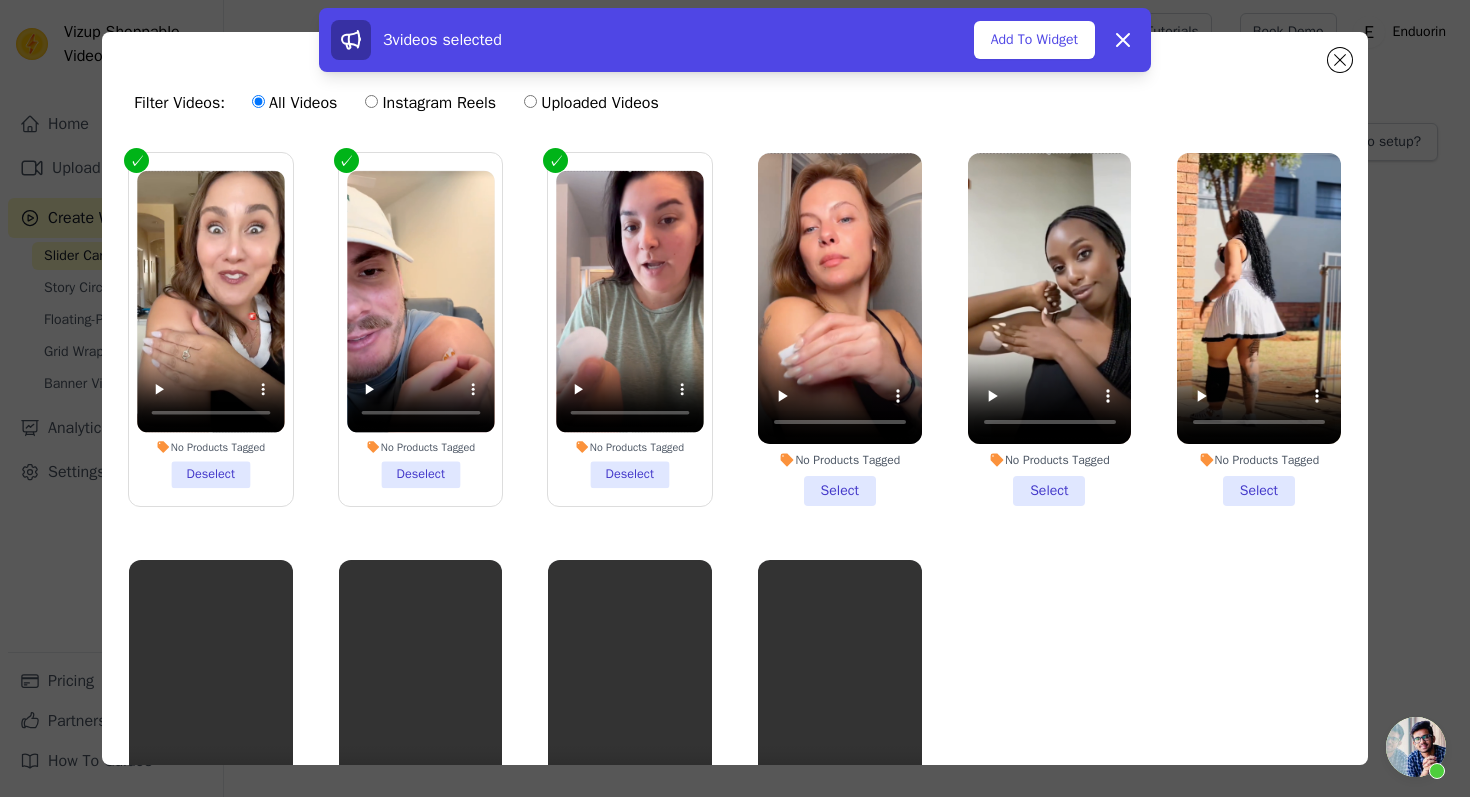 click on "No Products Tagged     Select" at bounding box center [840, 329] 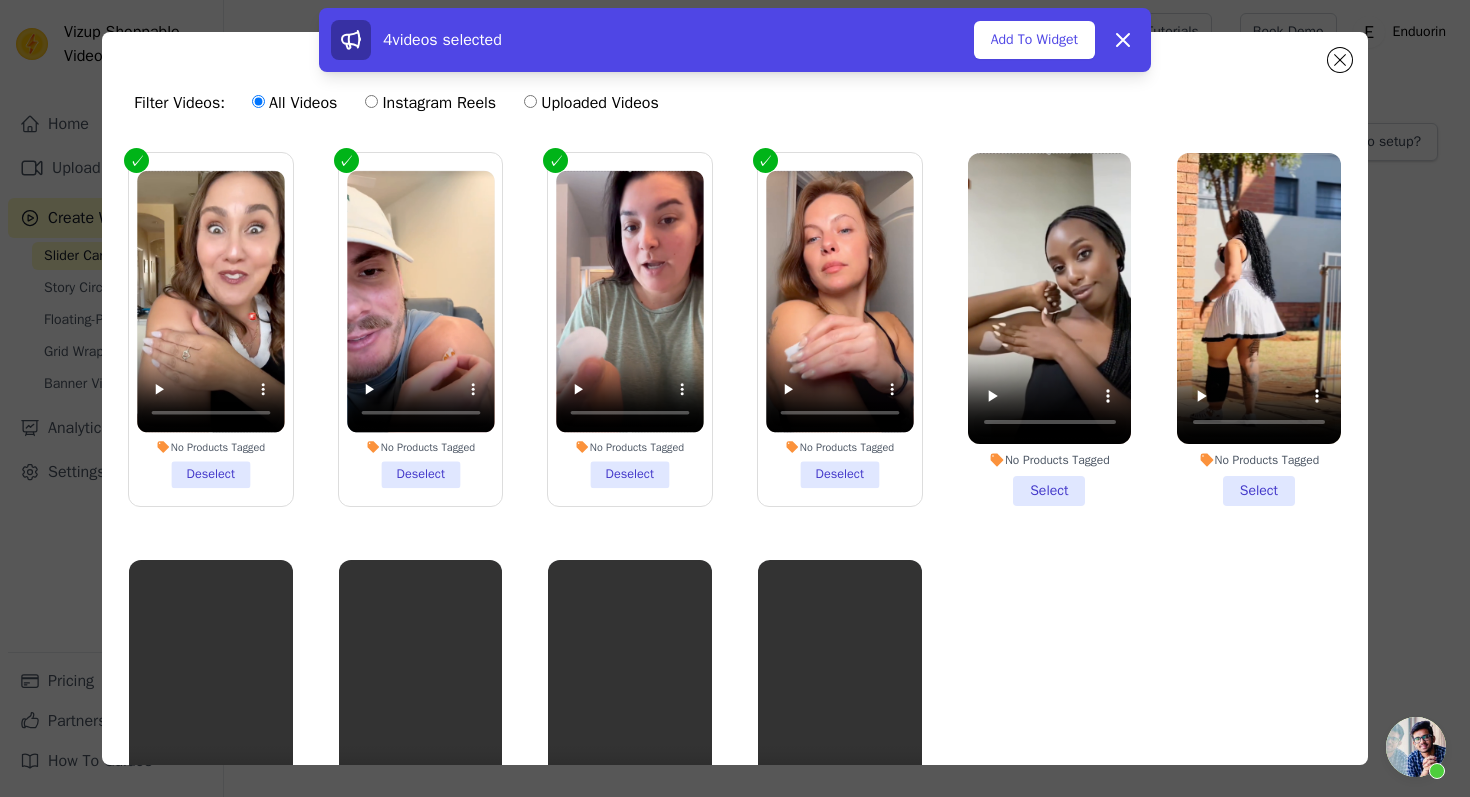 click on "No Products Tagged     Select" at bounding box center [1050, 329] 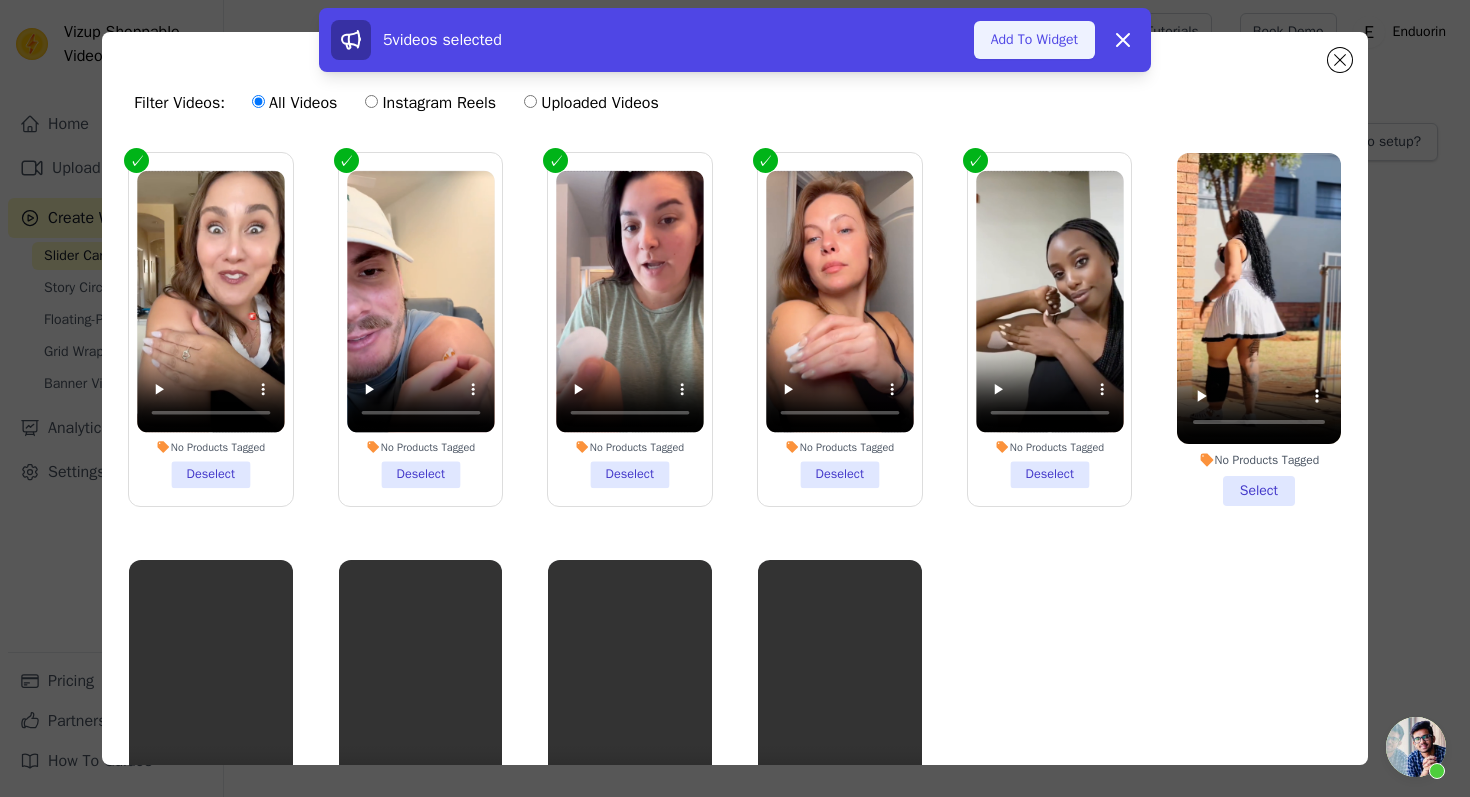 click on "Add To Widget" at bounding box center (1034, 40) 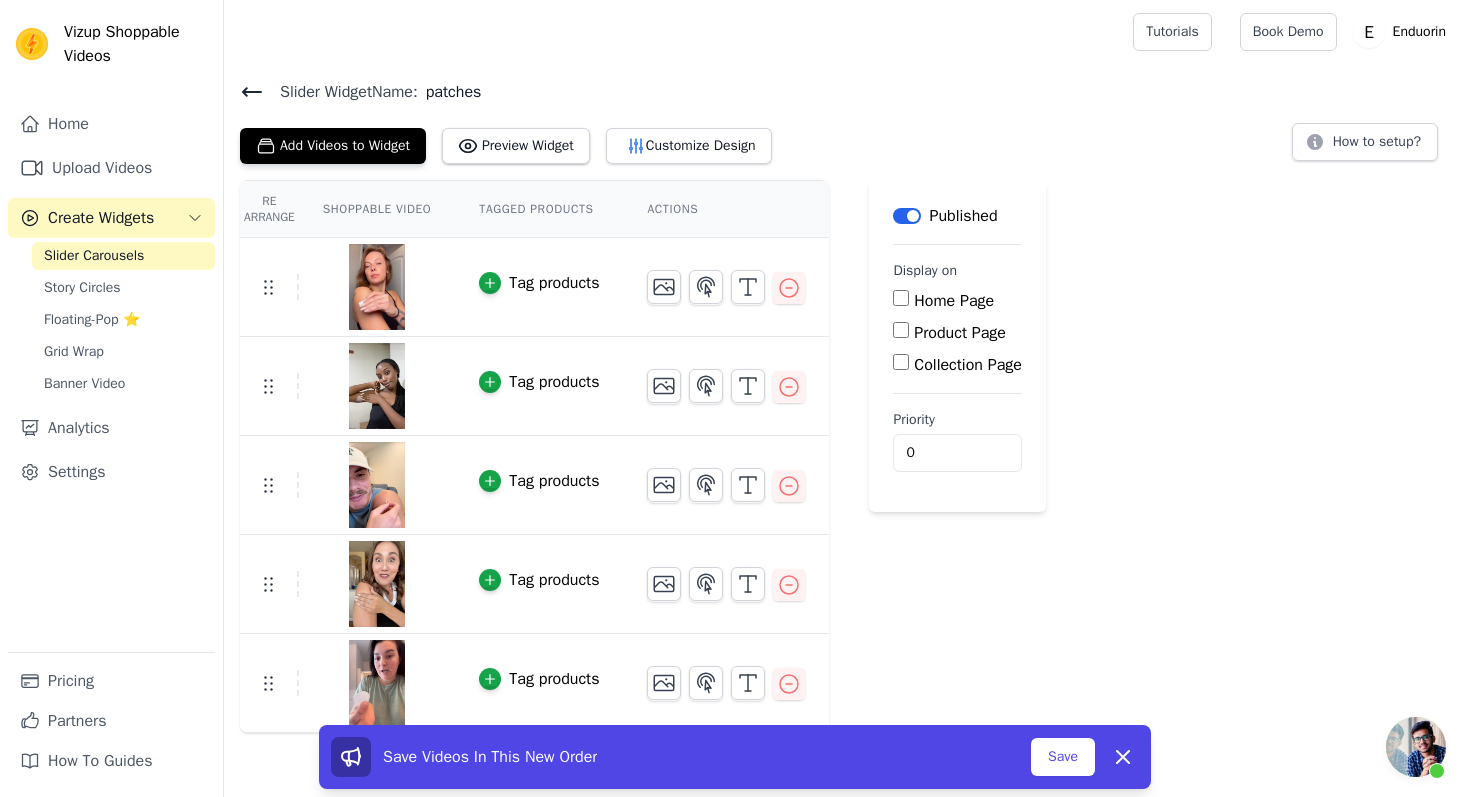 click on "Product Page" at bounding box center (901, 330) 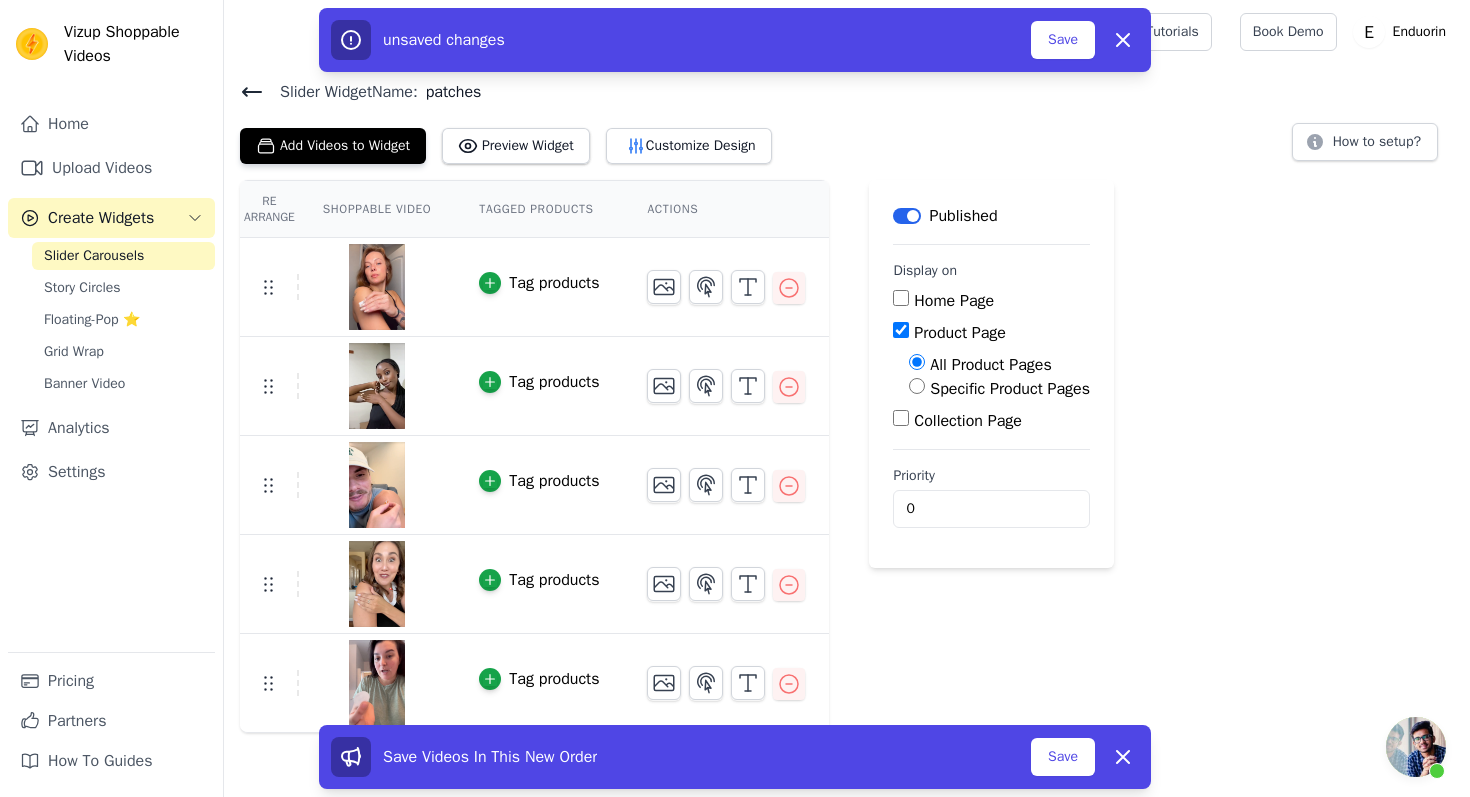 click on "Specific Product Pages" at bounding box center (1010, 389) 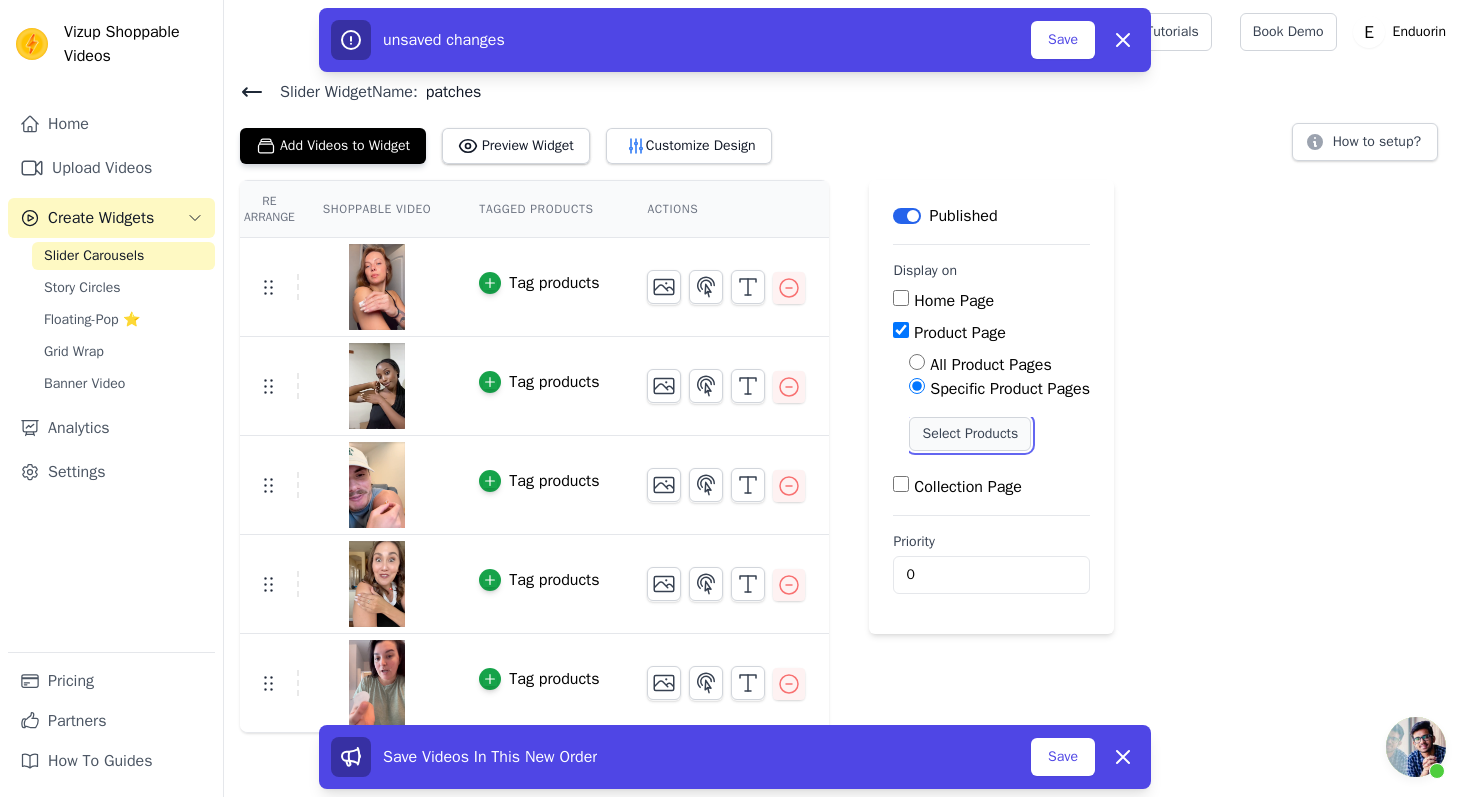 click on "Select Products" at bounding box center (970, 434) 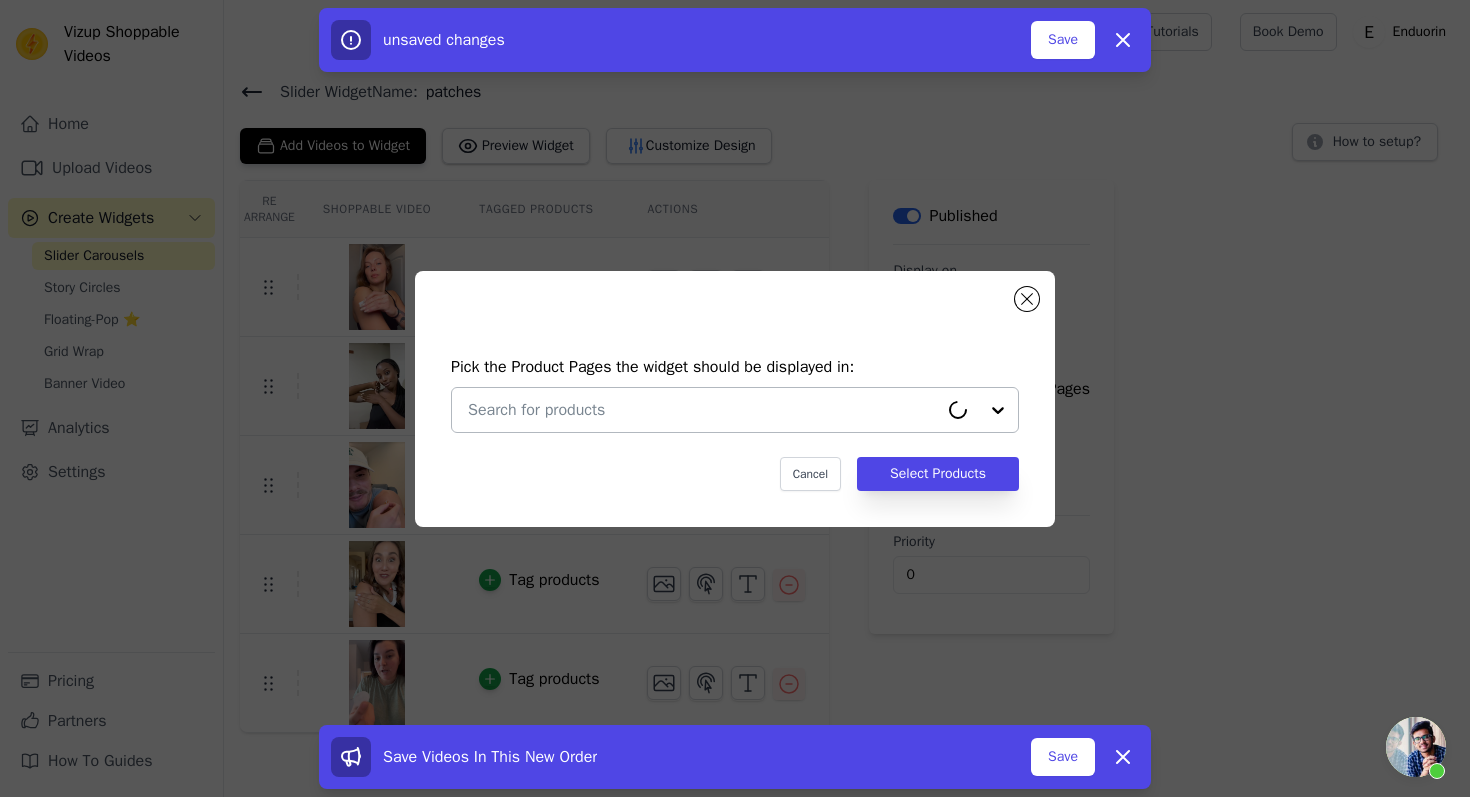 click at bounding box center [703, 410] 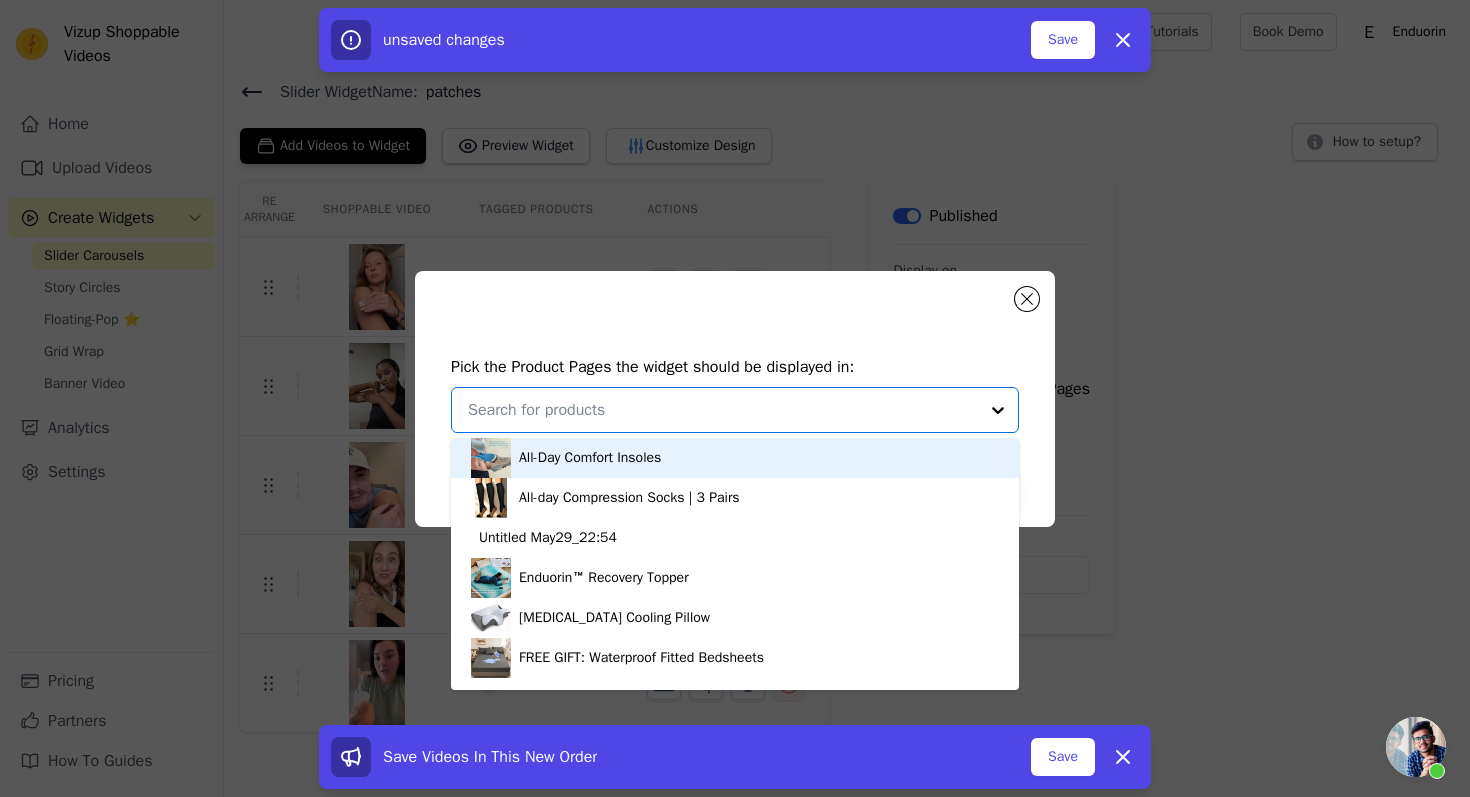 click at bounding box center (723, 410) 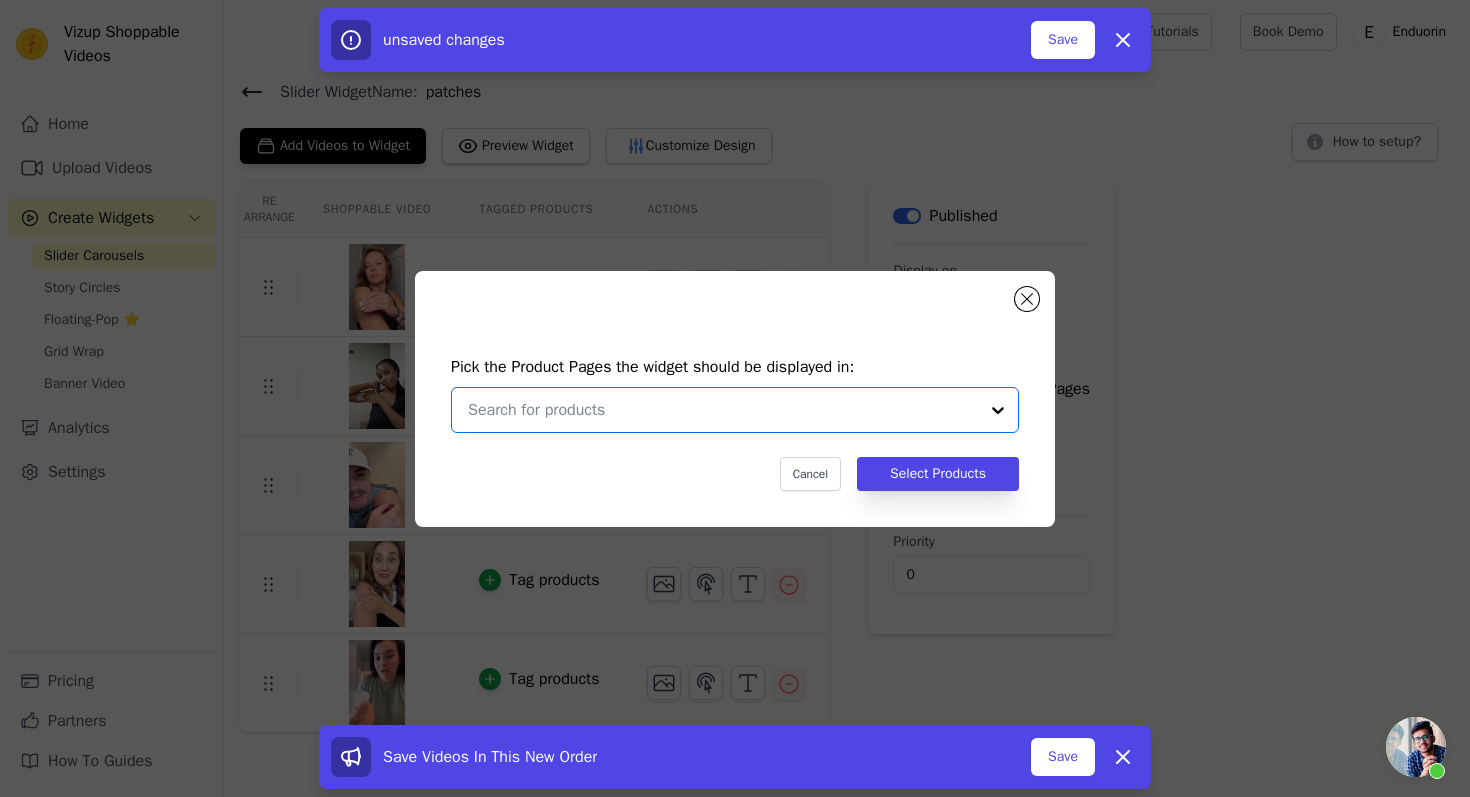 click at bounding box center [723, 410] 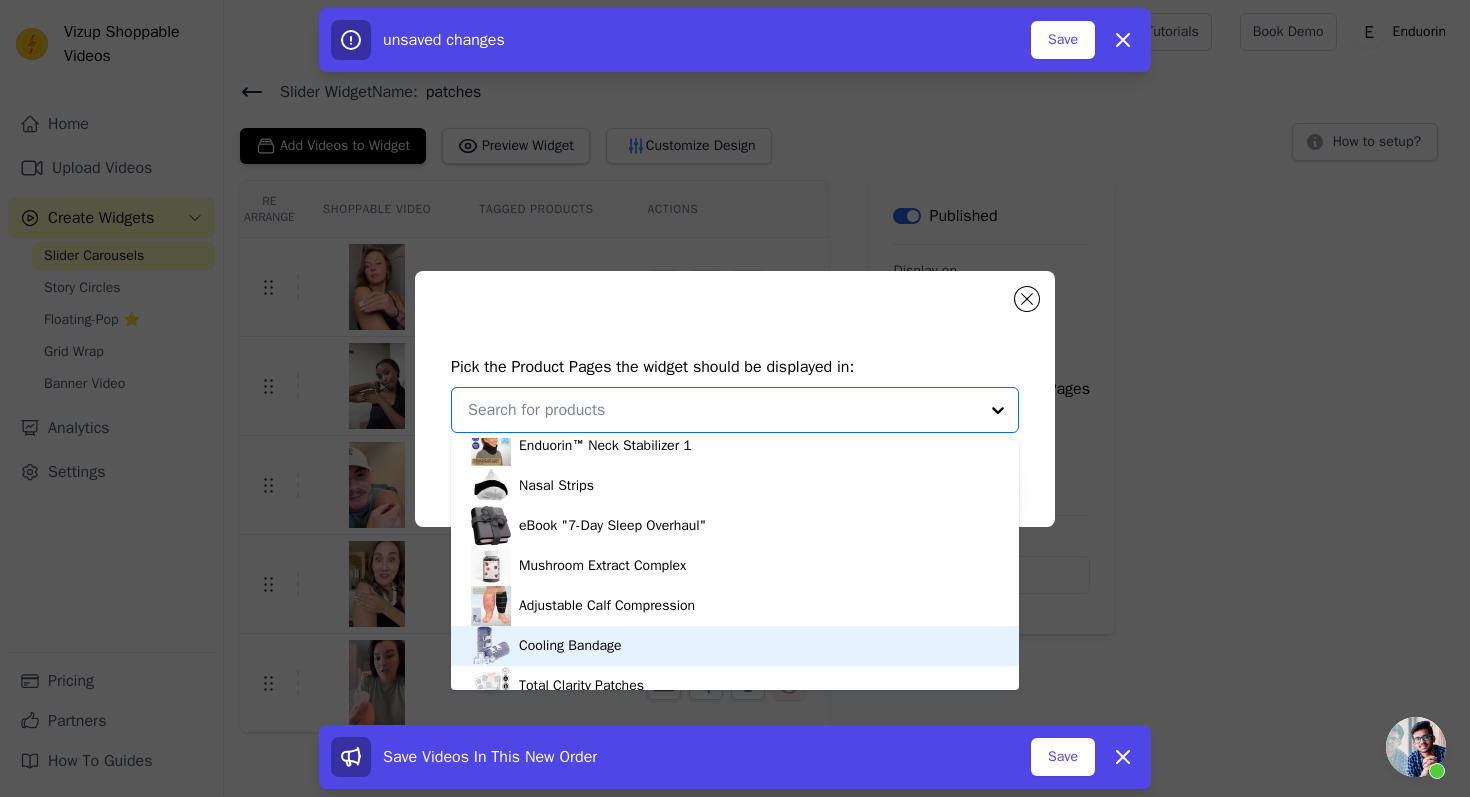 scroll, scrollTop: 474, scrollLeft: 0, axis: vertical 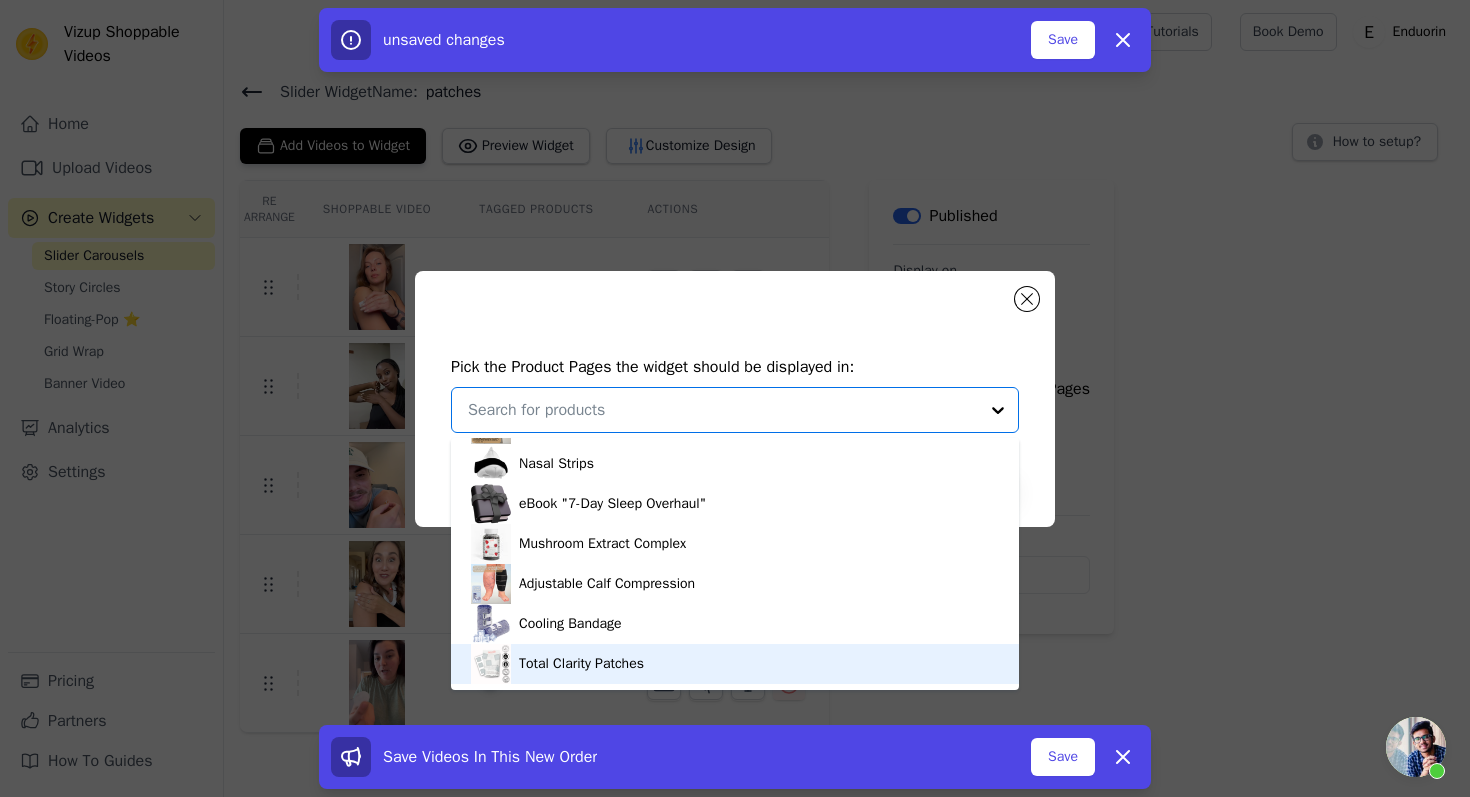 click on "Total Clarity Patches" at bounding box center [581, 664] 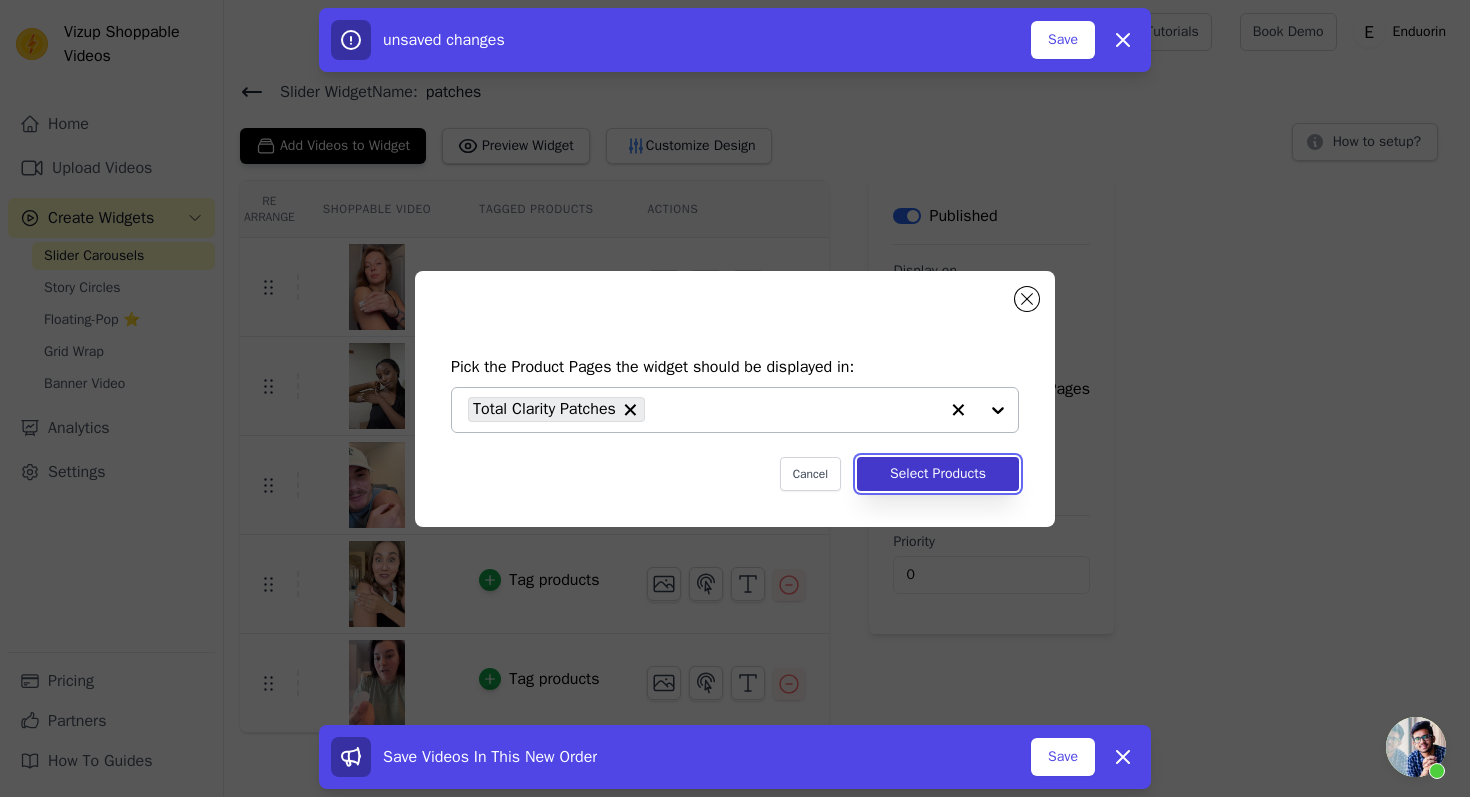 click on "Select Products" at bounding box center (938, 474) 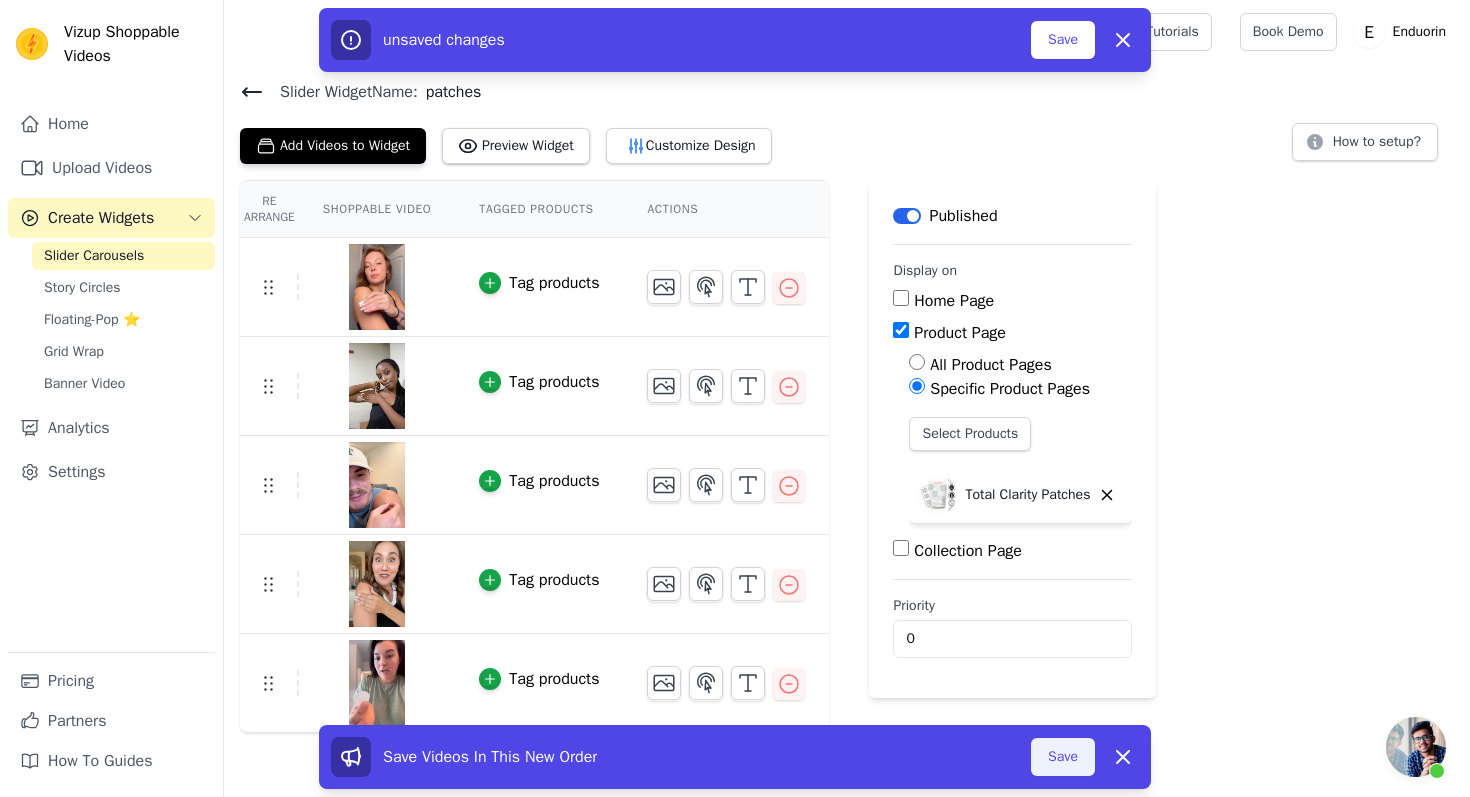 click on "Save" at bounding box center (1063, 757) 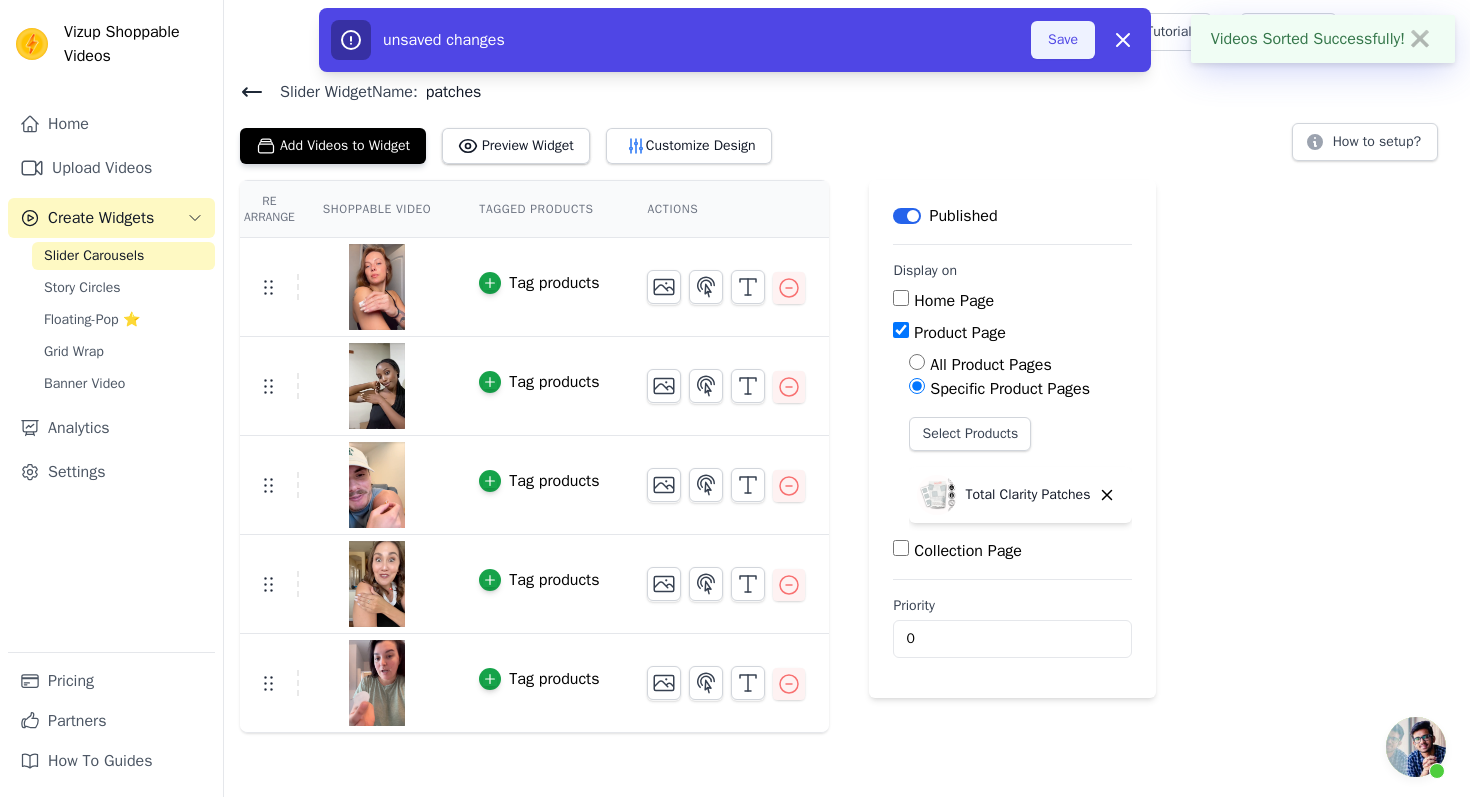click on "Save" at bounding box center [1063, 40] 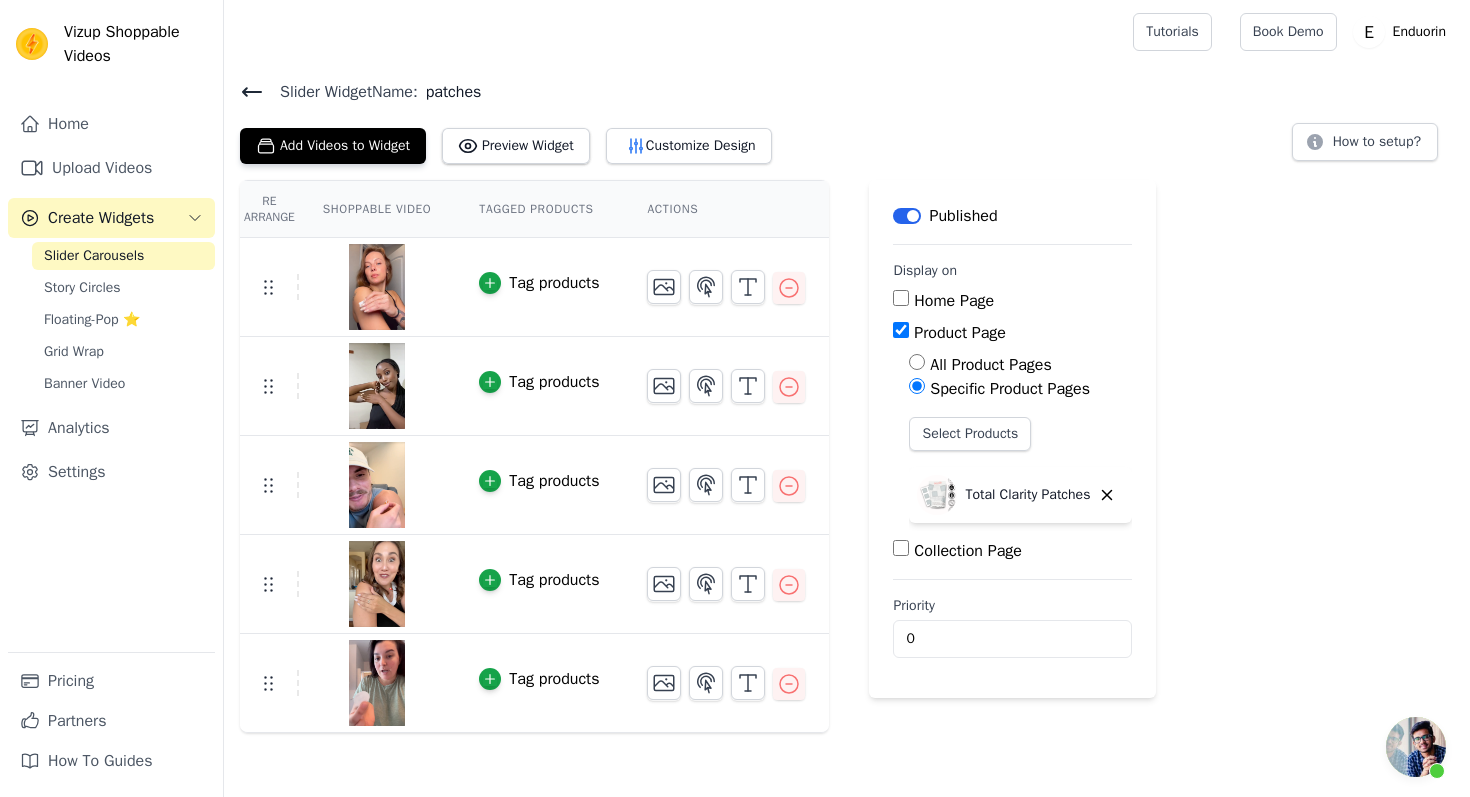 scroll, scrollTop: 0, scrollLeft: 0, axis: both 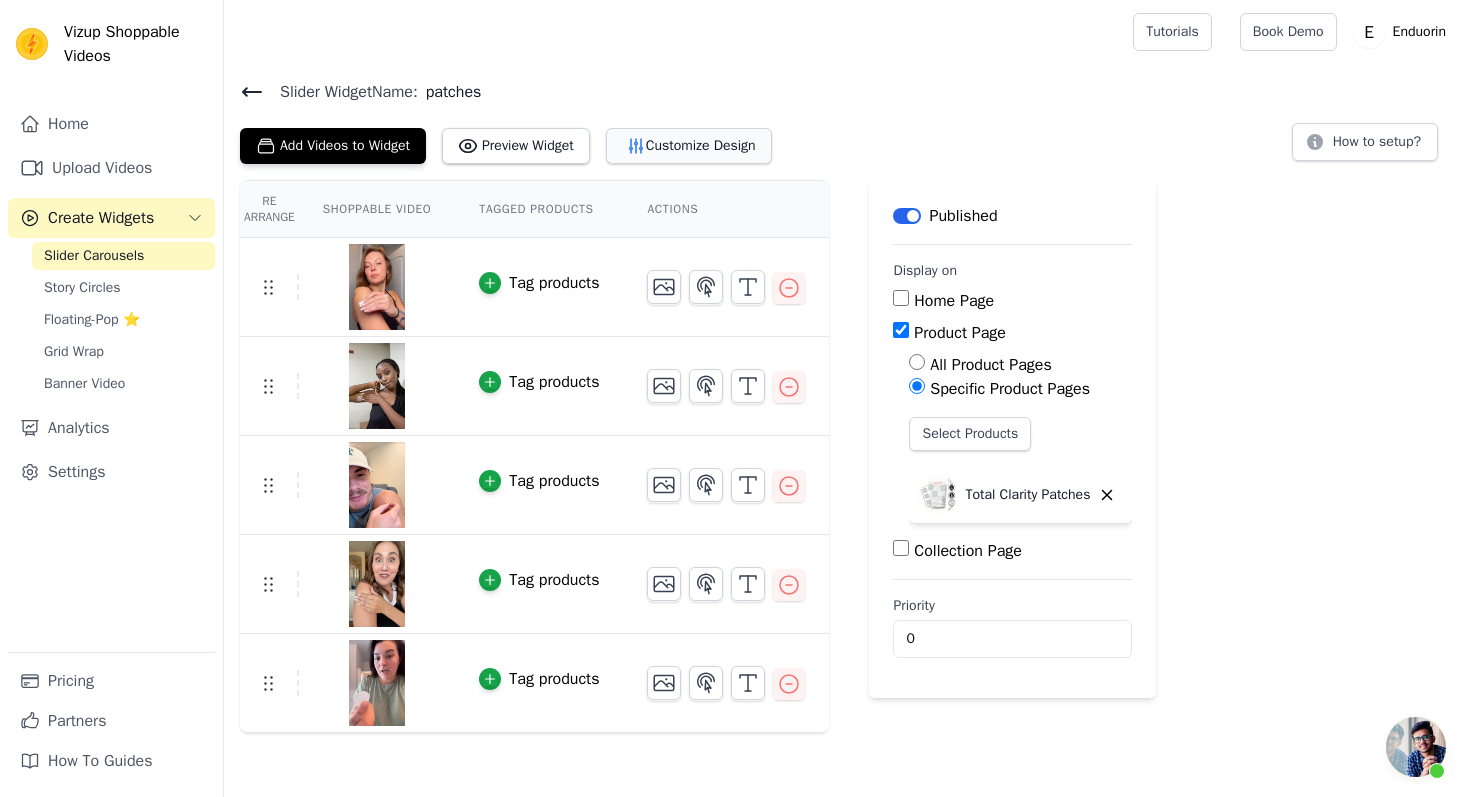 click 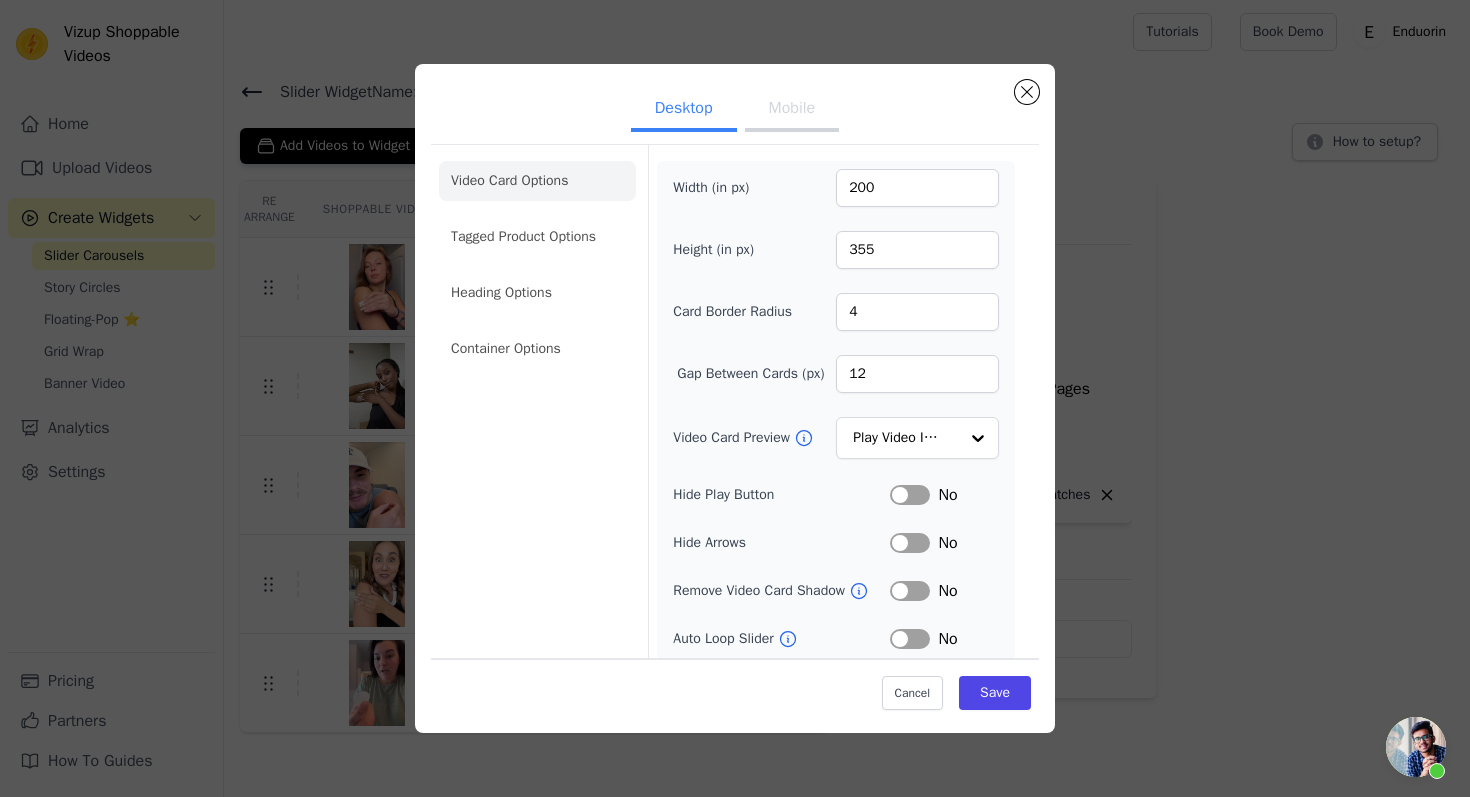 click on "Mobile" at bounding box center (792, 110) 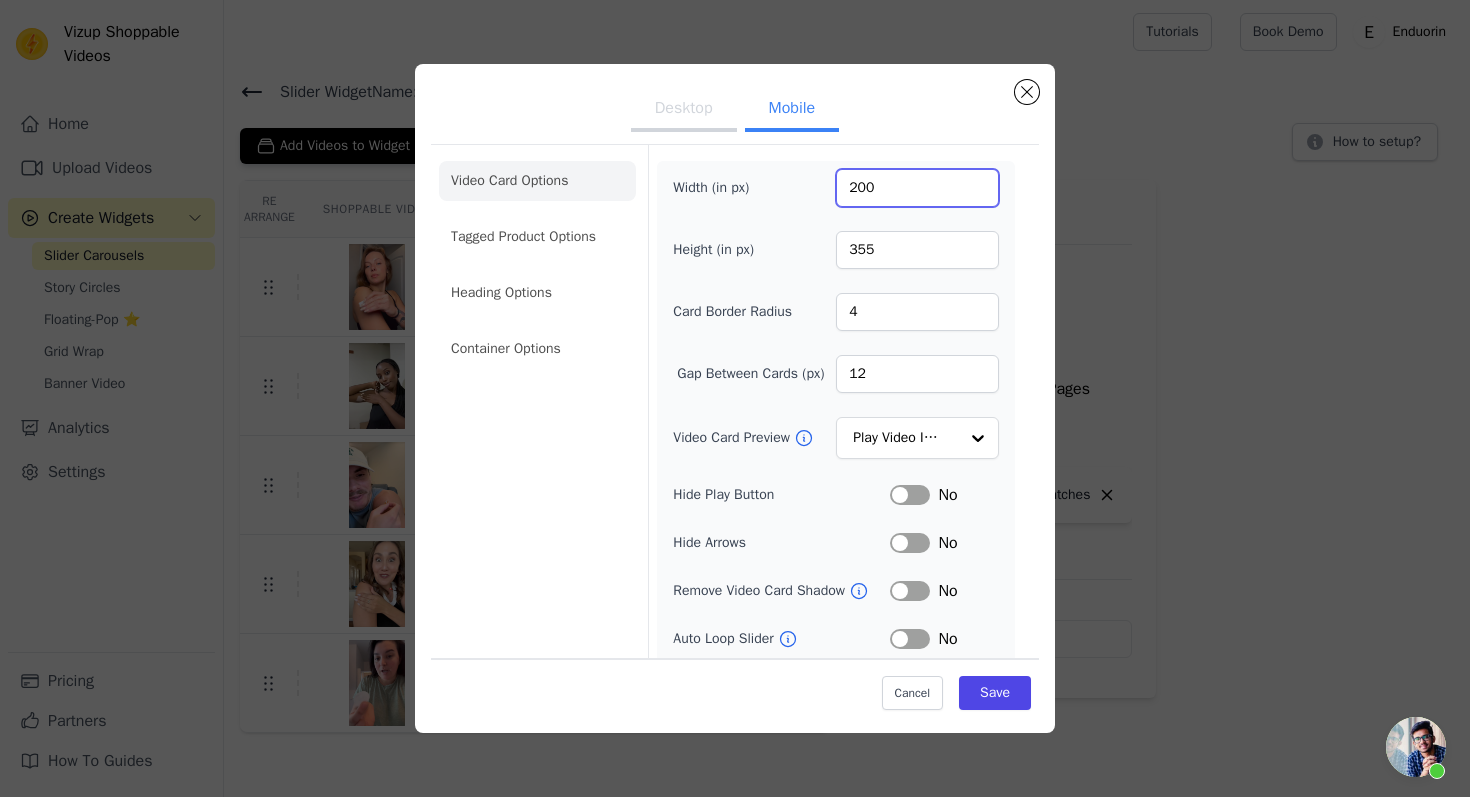 click on "200" at bounding box center (917, 188) 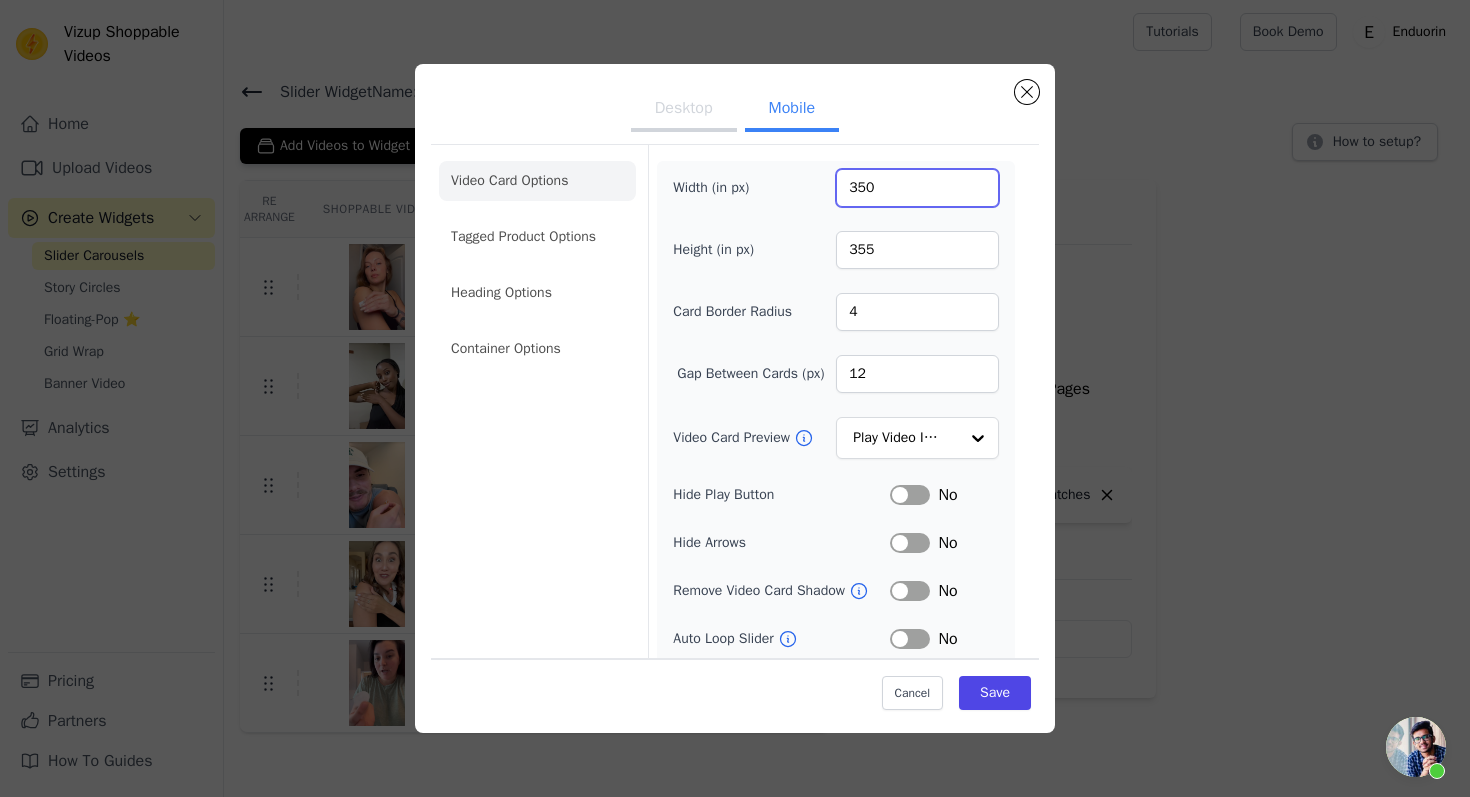 type on "350" 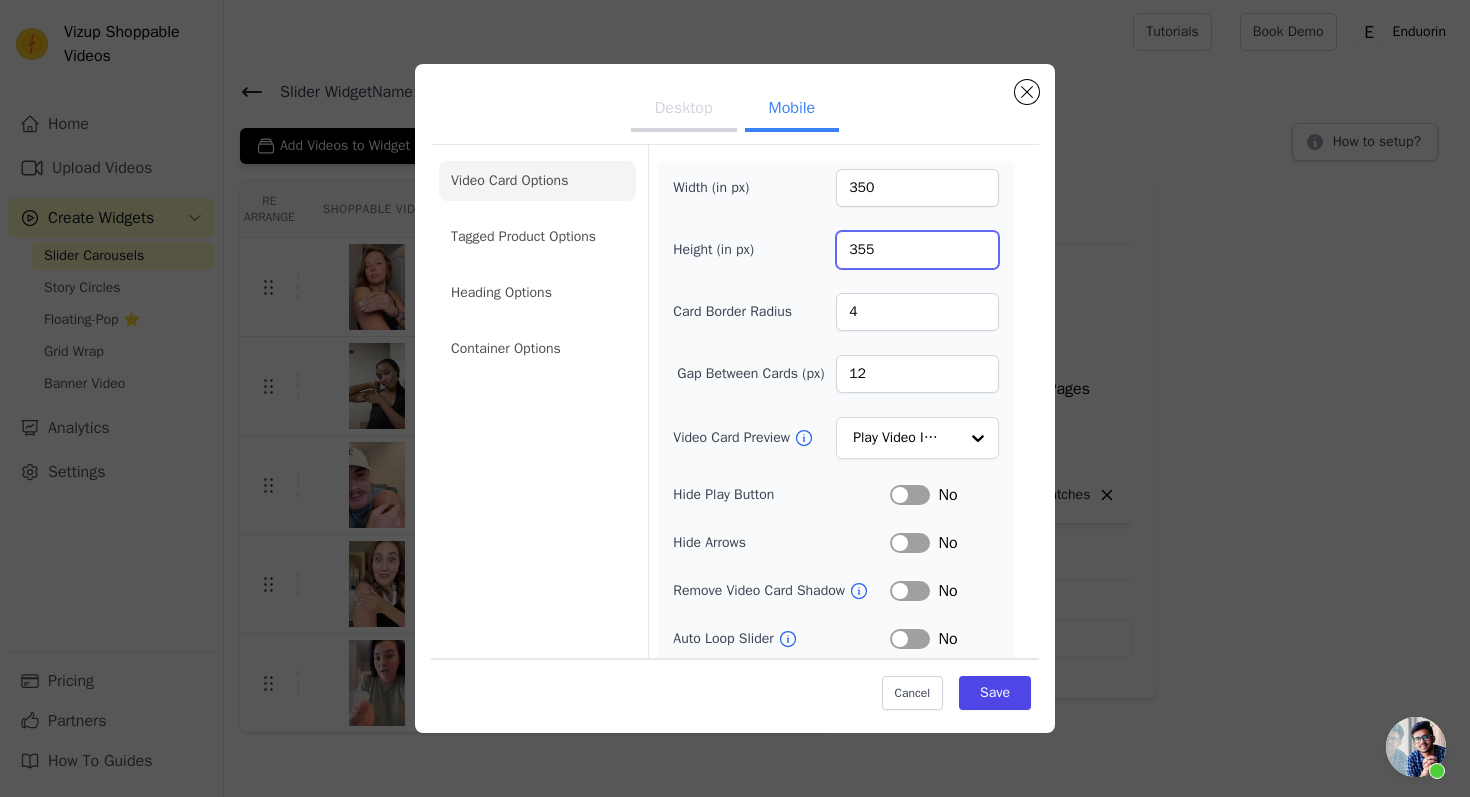 click on "355" at bounding box center (917, 250) 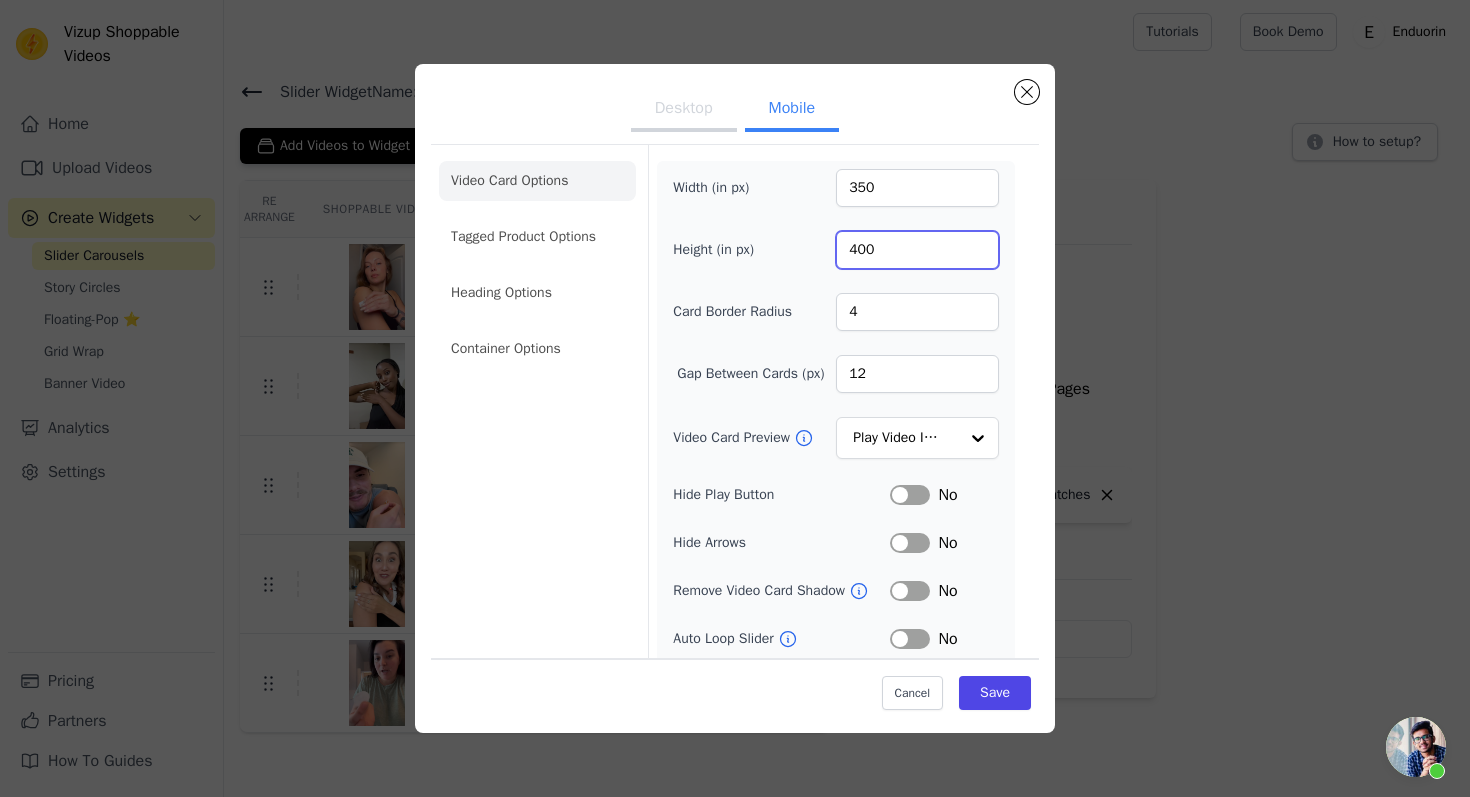 type on "400" 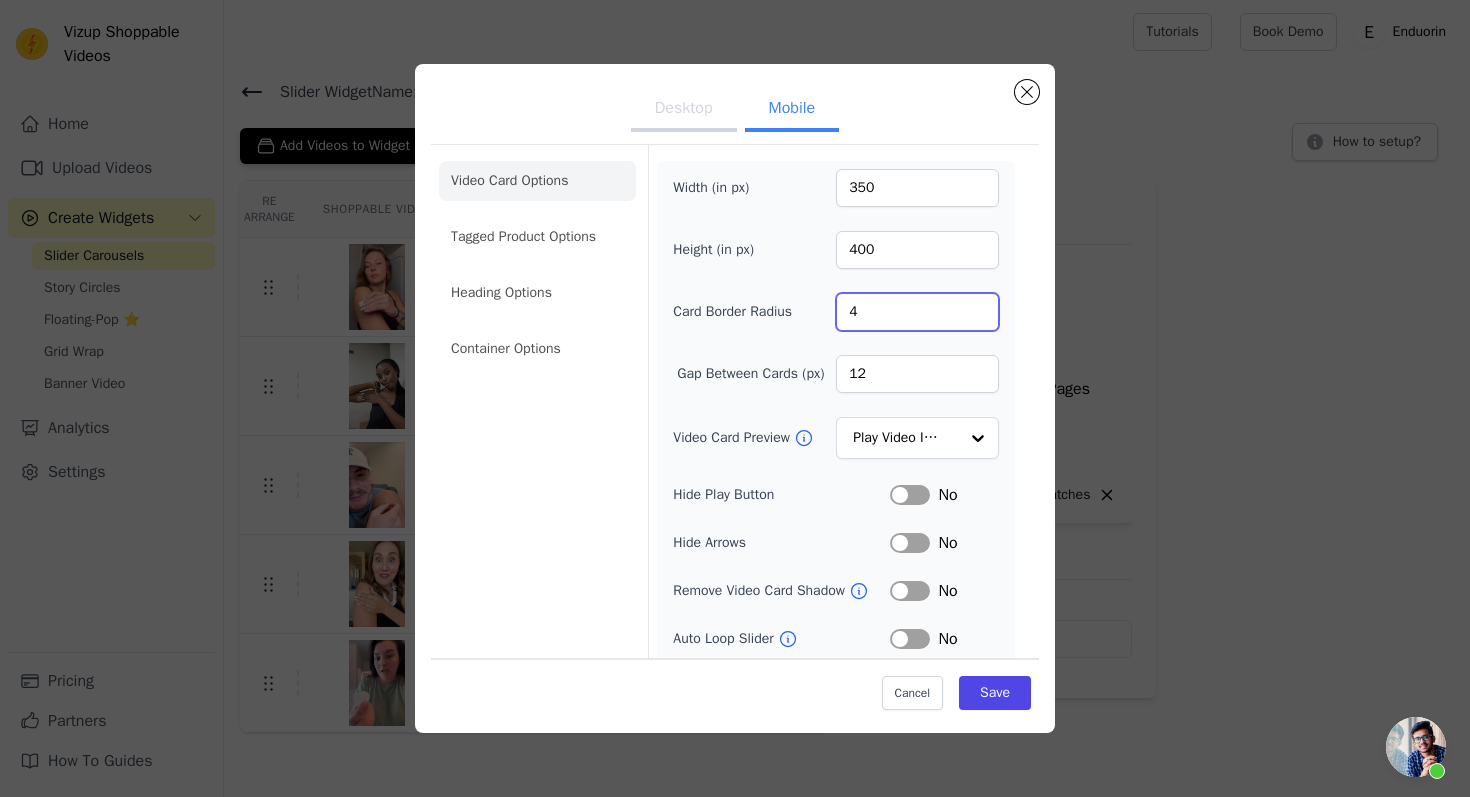 click on "4" at bounding box center (917, 312) 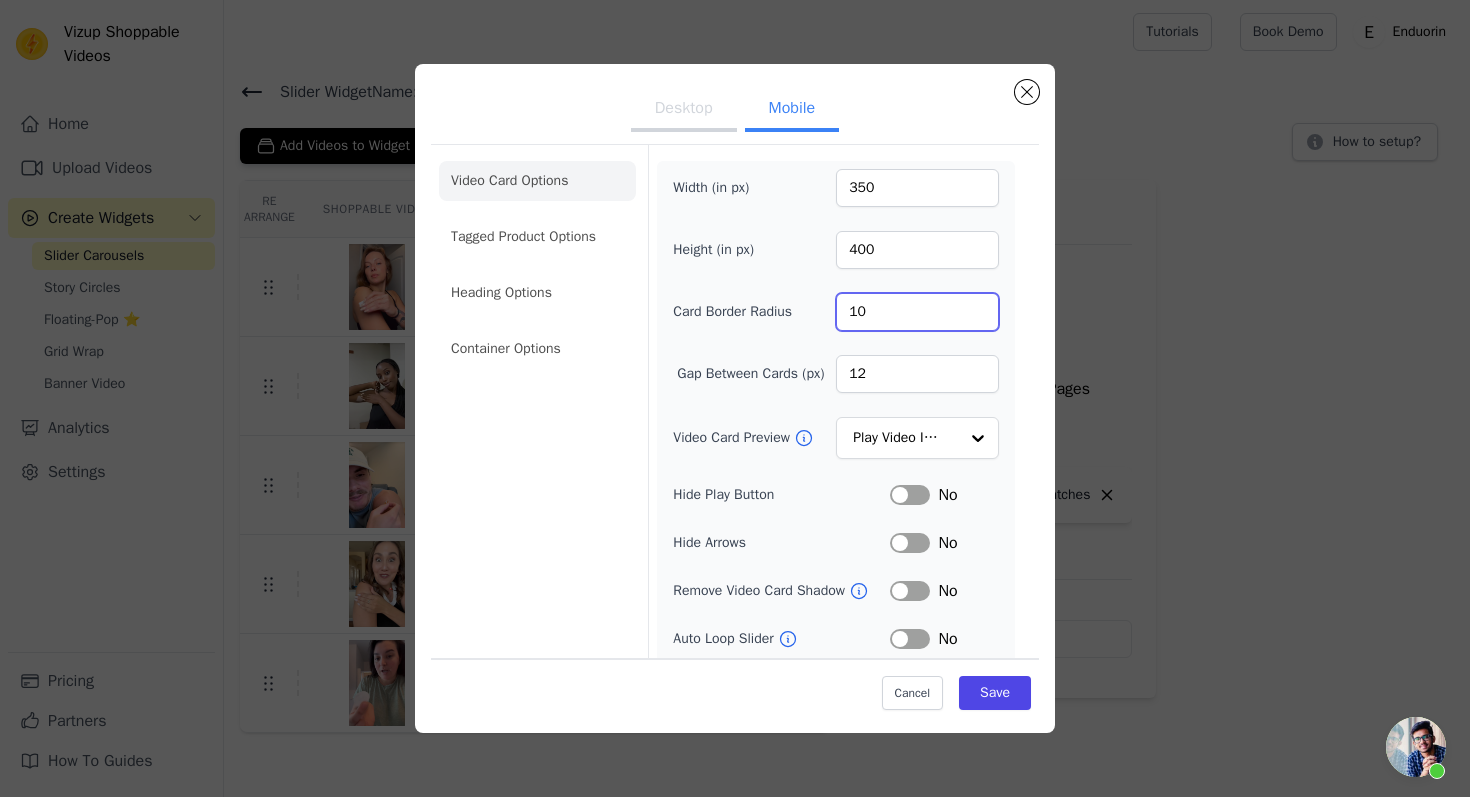 type on "10" 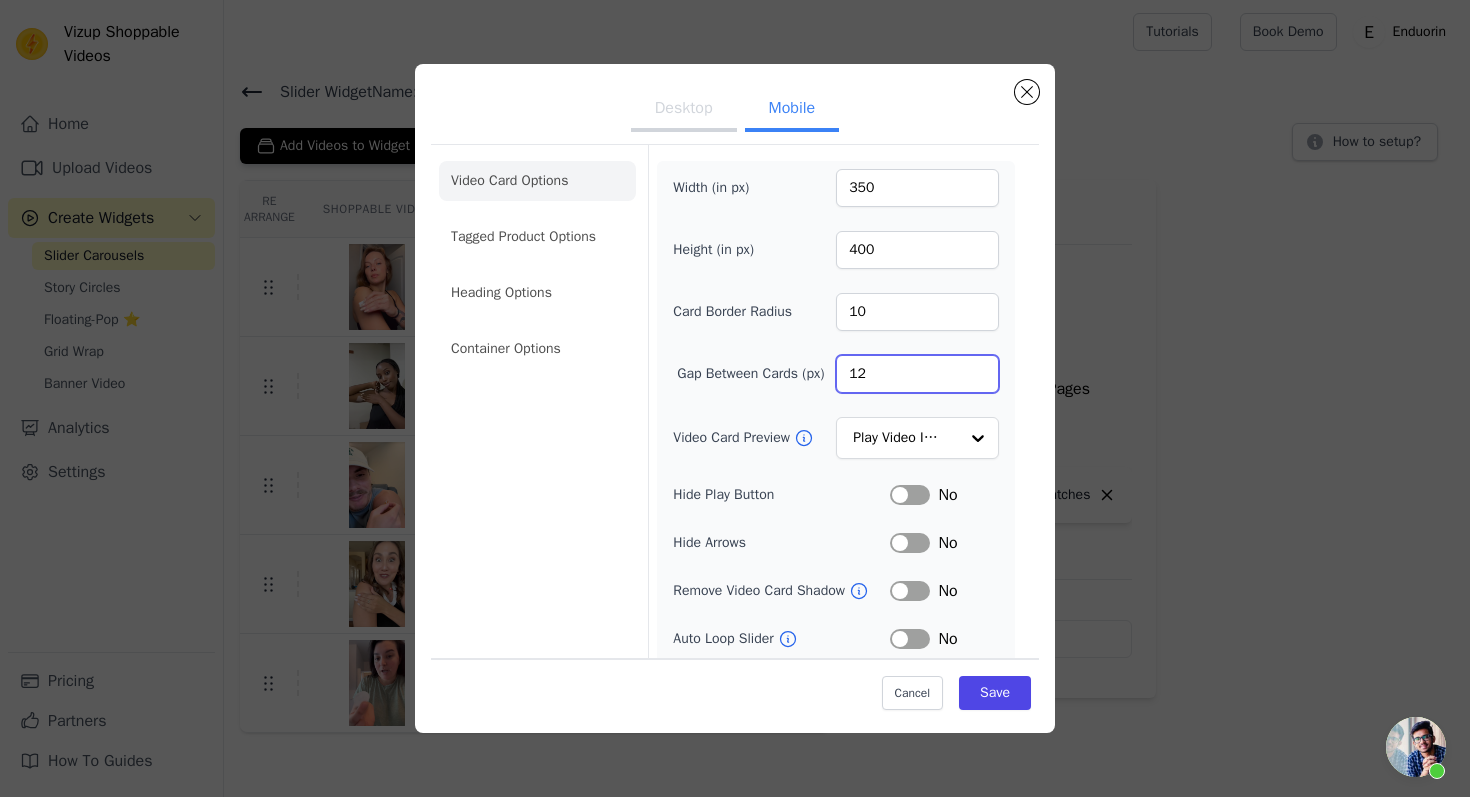 click on "12" at bounding box center [917, 374] 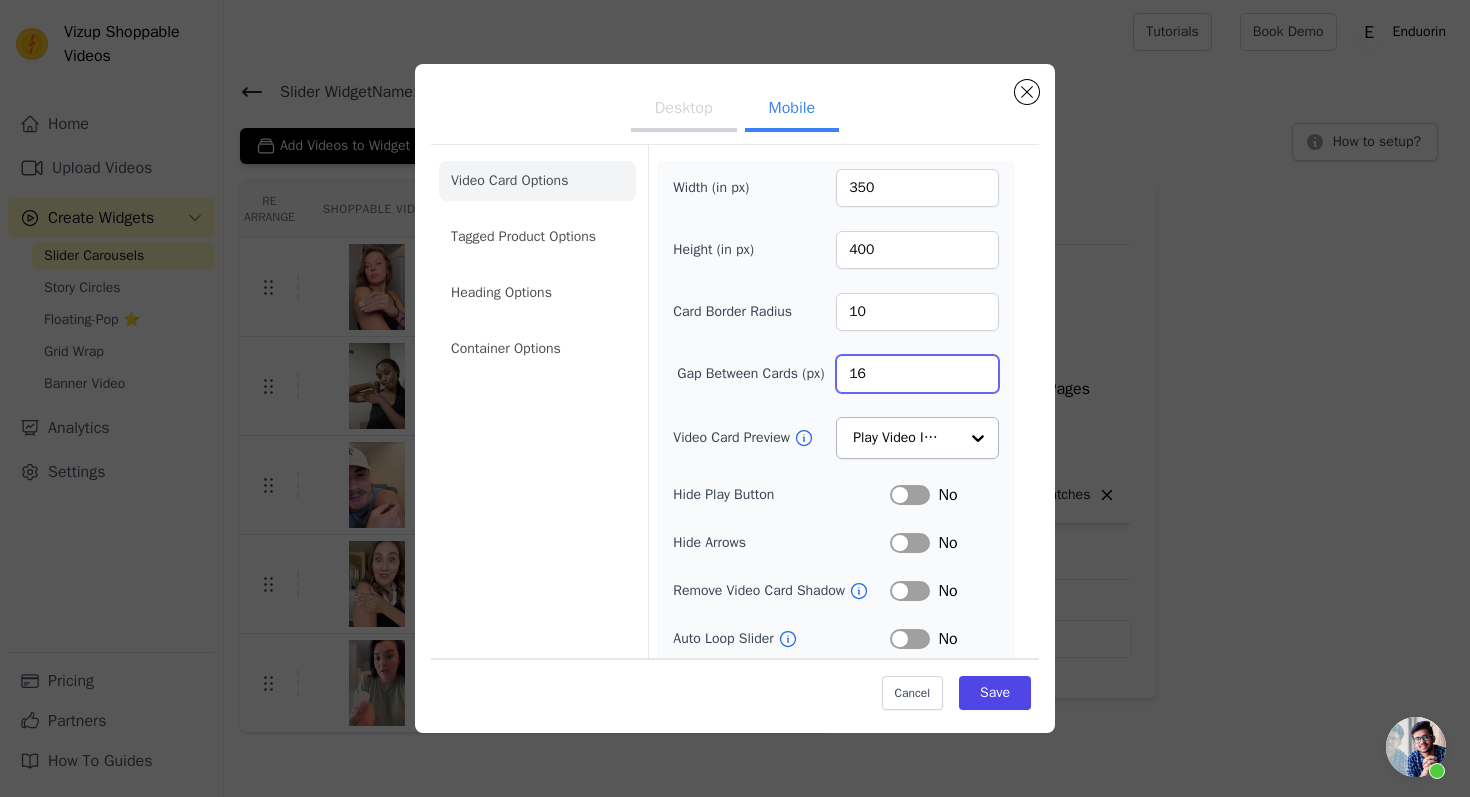 type on "16" 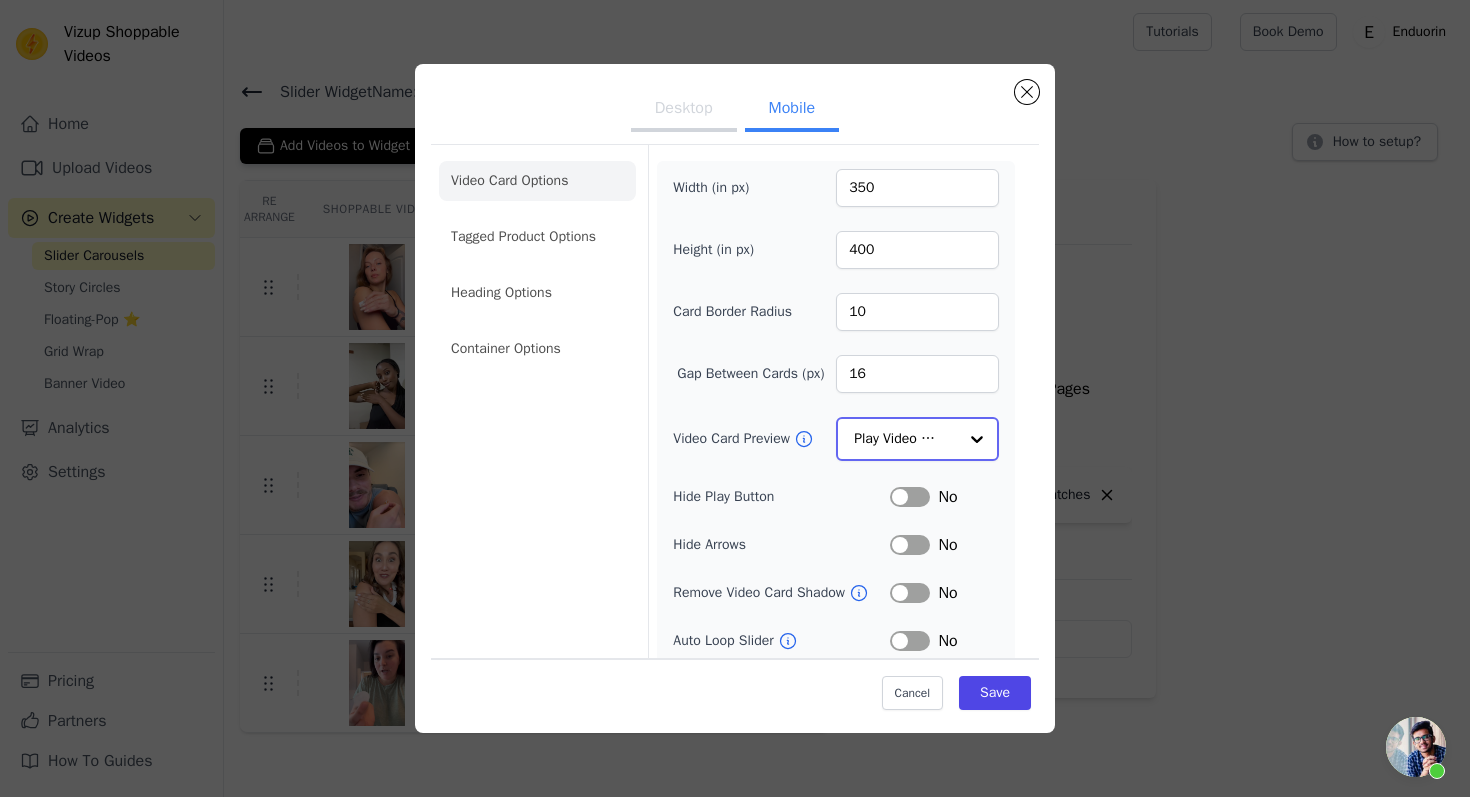 click on "Video Card Preview" 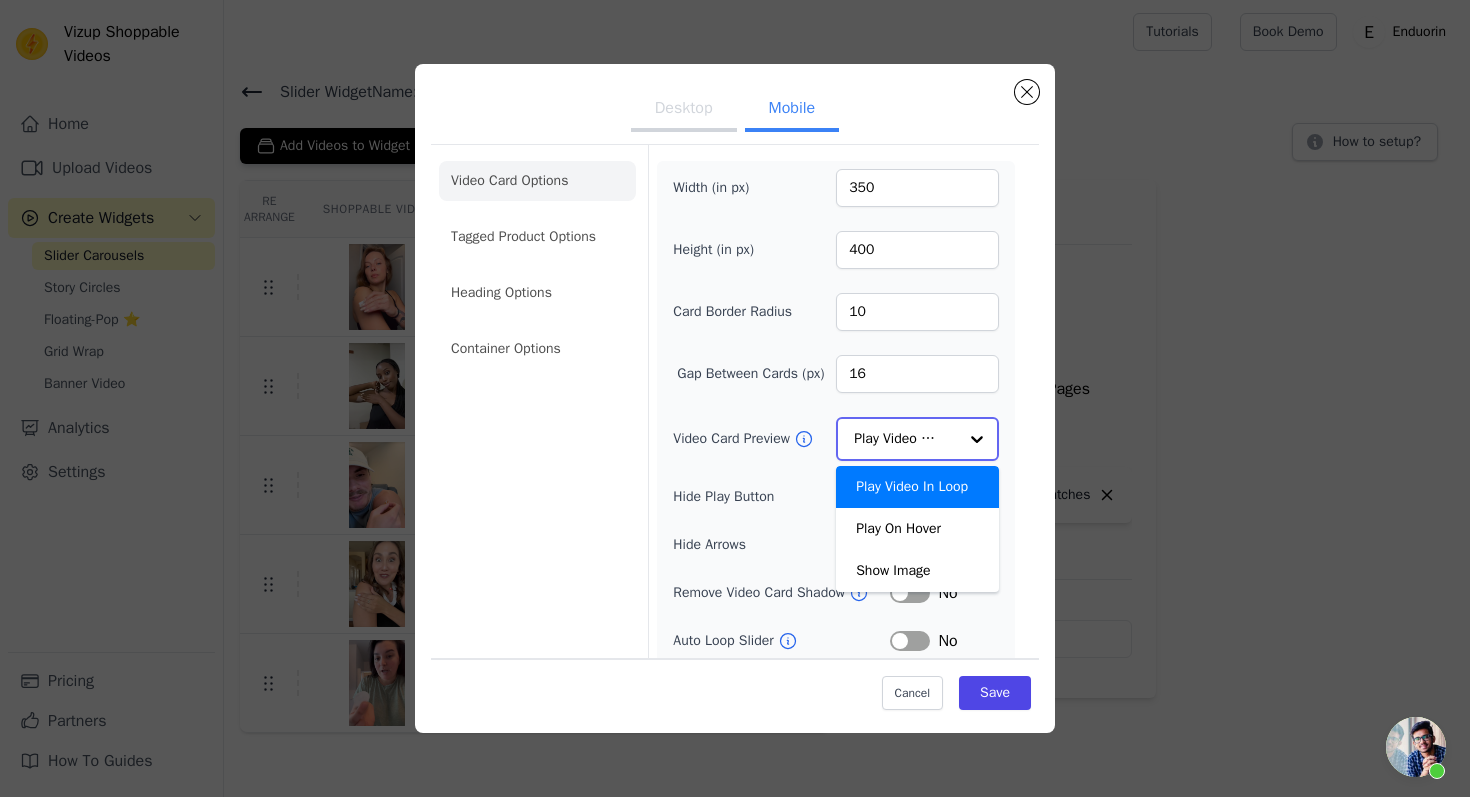 click on "Video Card Preview" 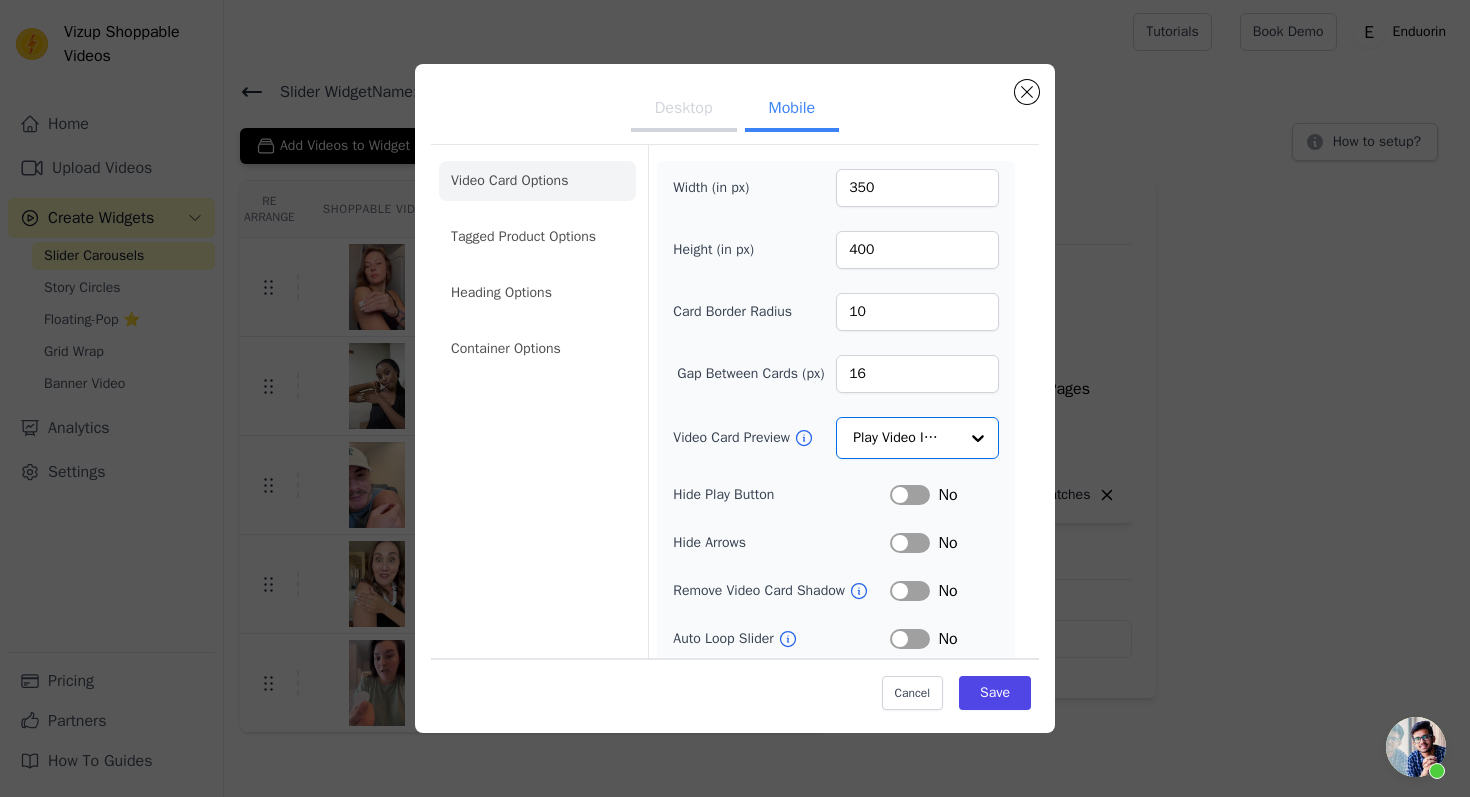 click on "Label" at bounding box center [910, 495] 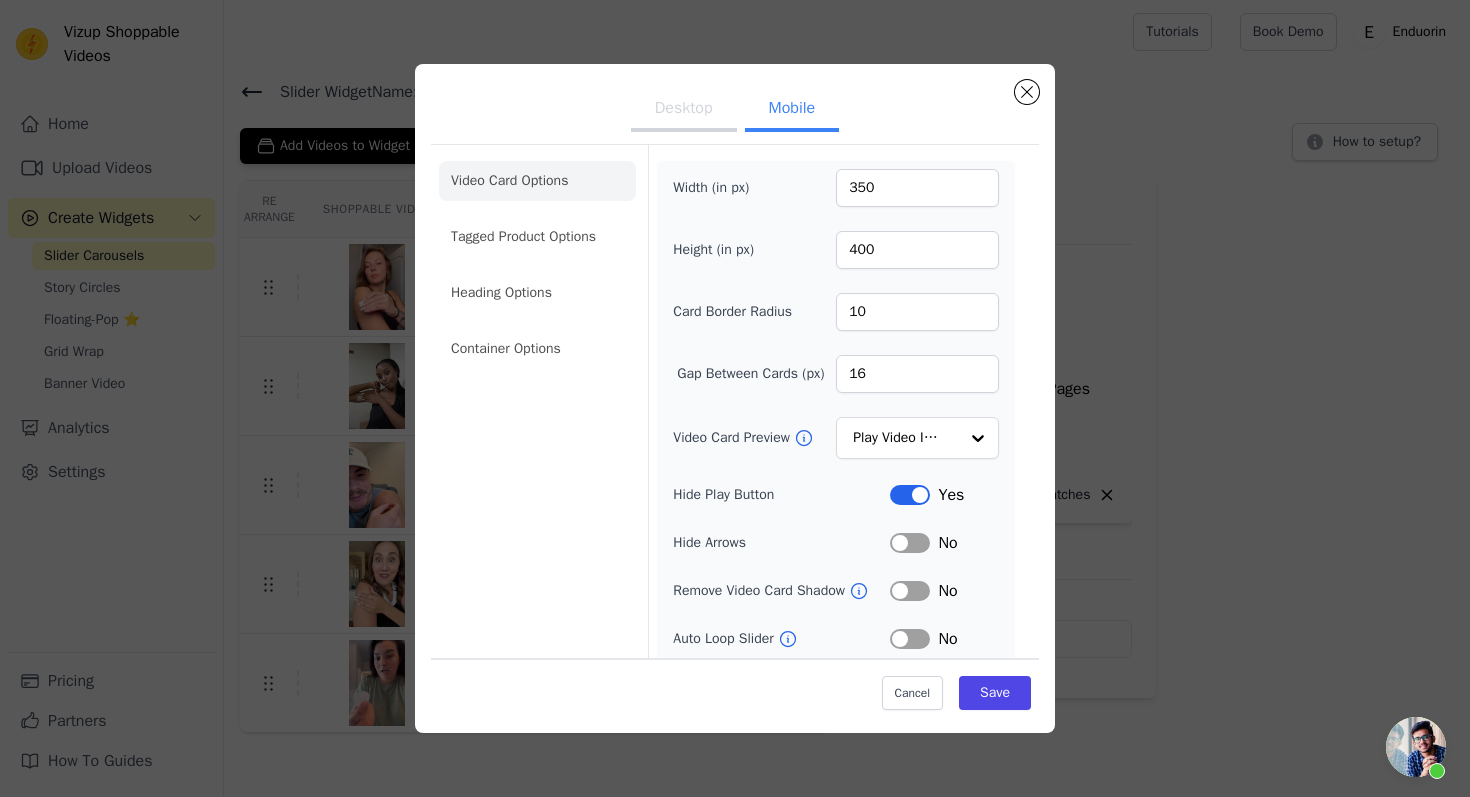 click on "Label" at bounding box center (910, 543) 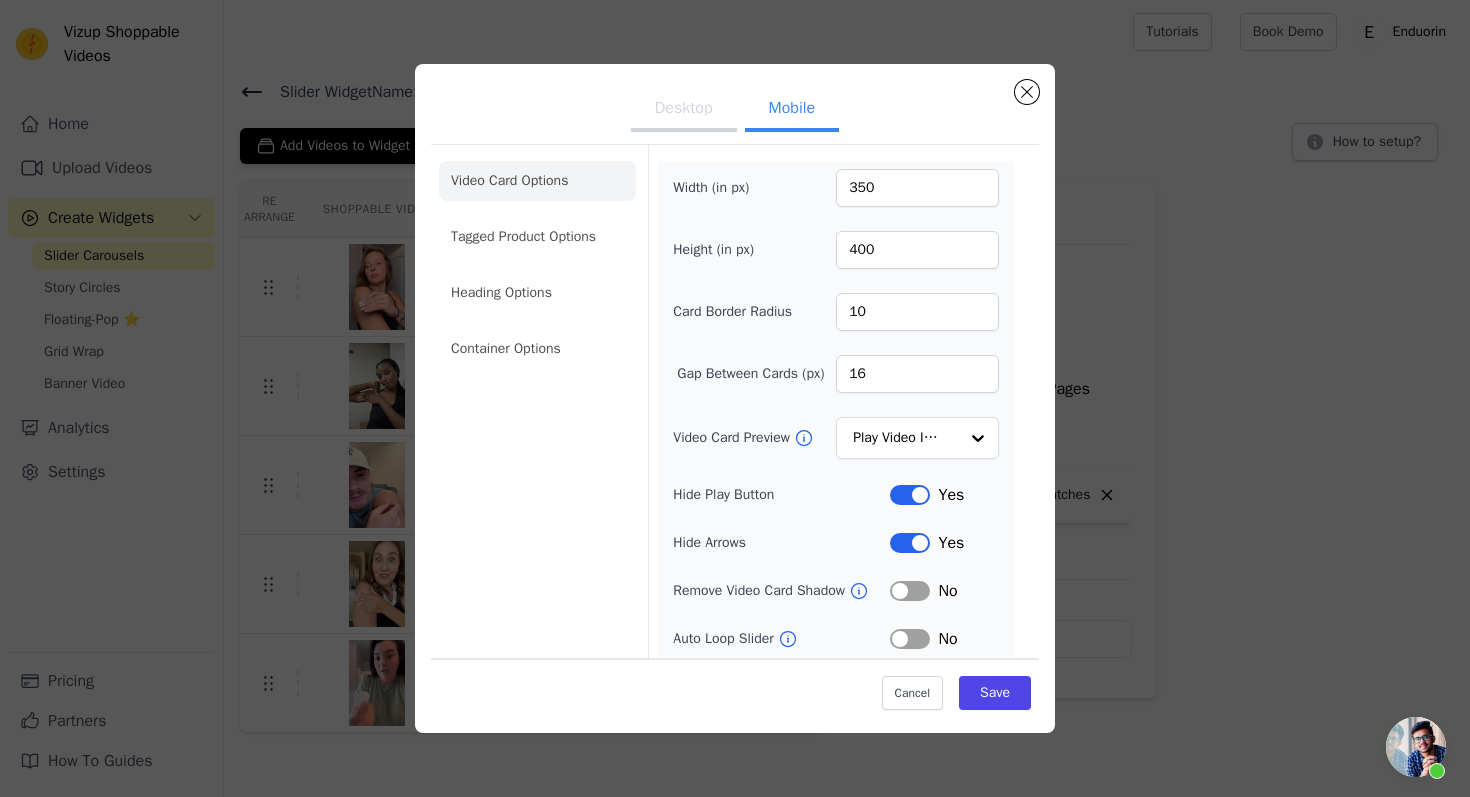 click on "Desktop" at bounding box center (684, 110) 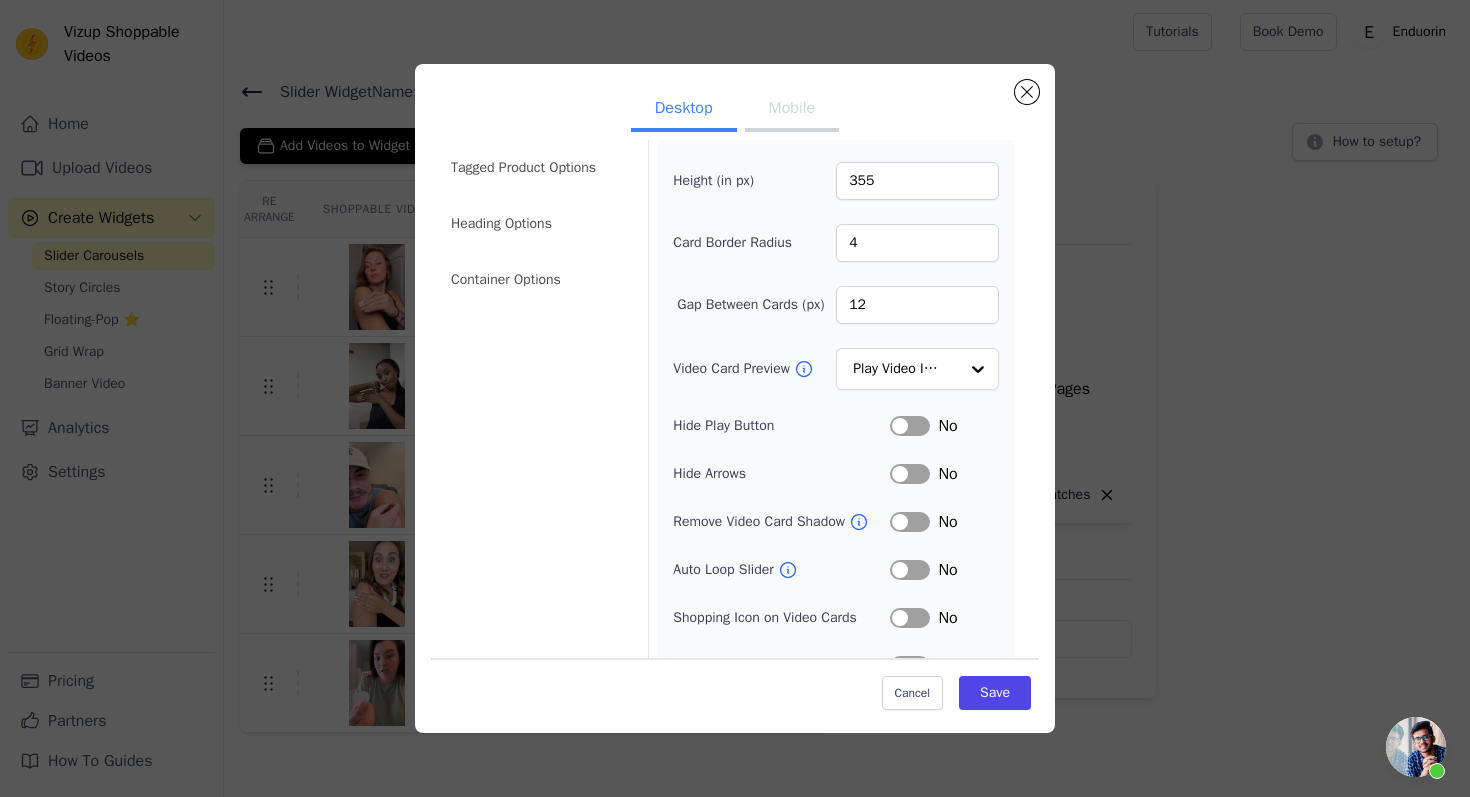 scroll, scrollTop: 107, scrollLeft: 0, axis: vertical 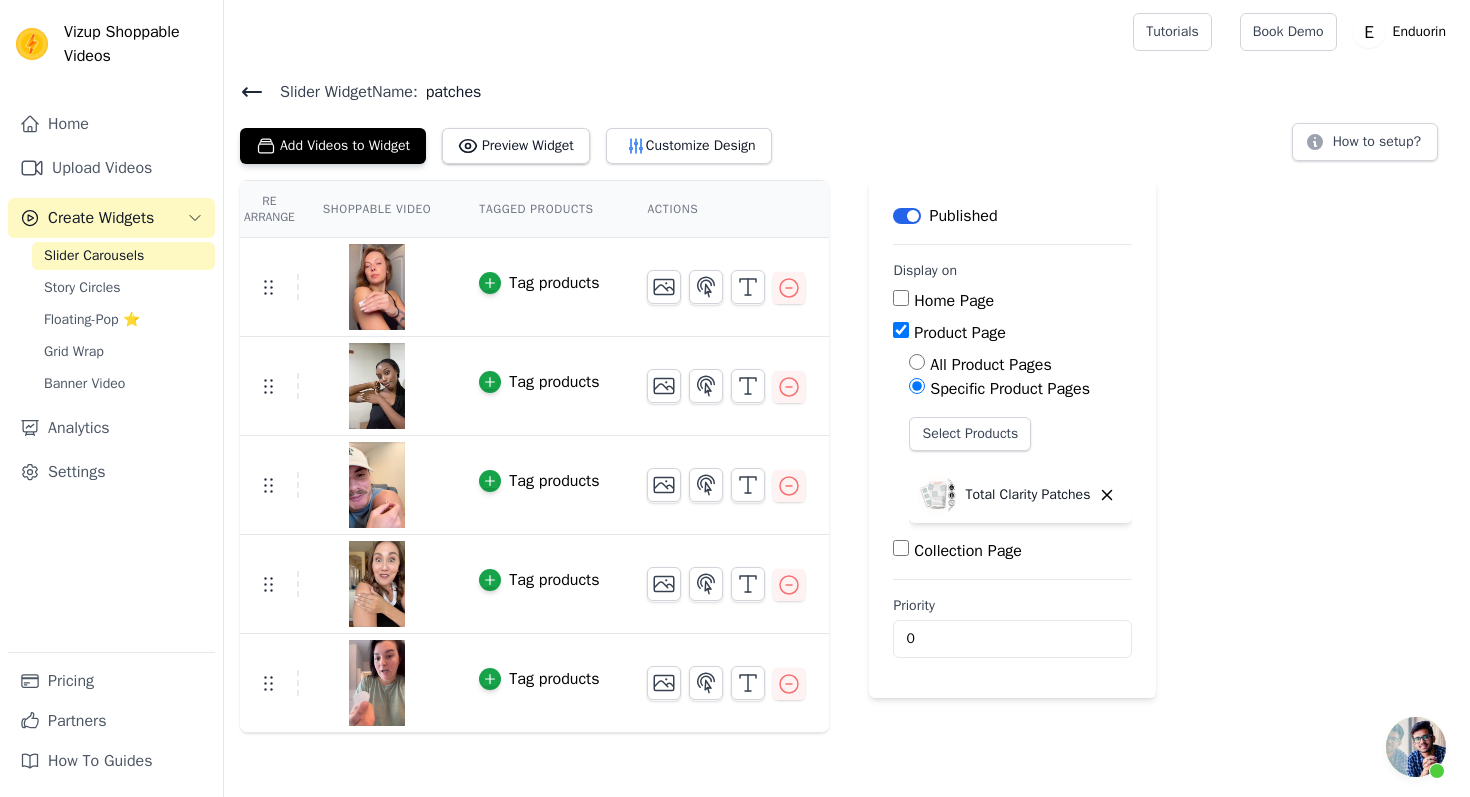 click 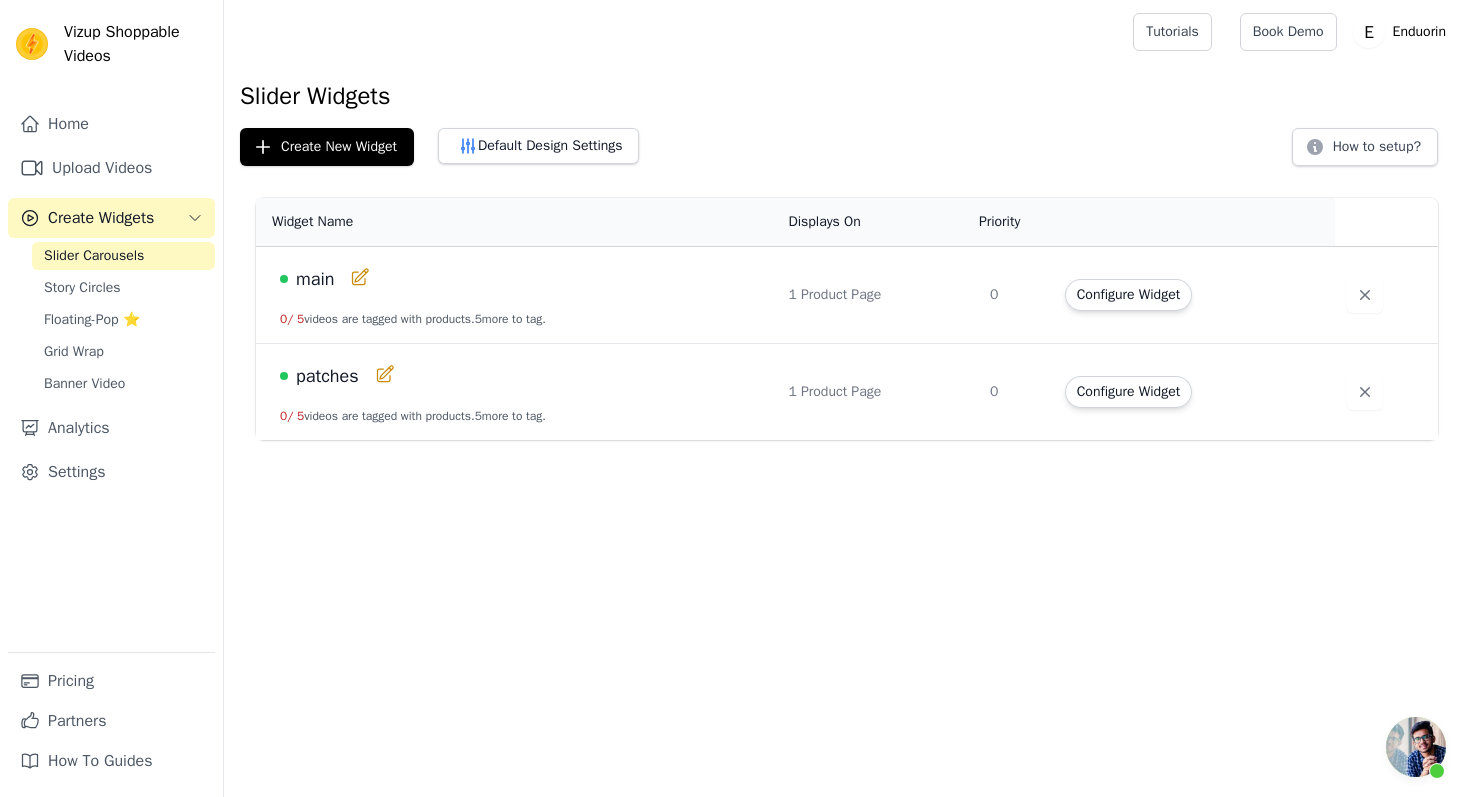 click on "main" at bounding box center (315, 279) 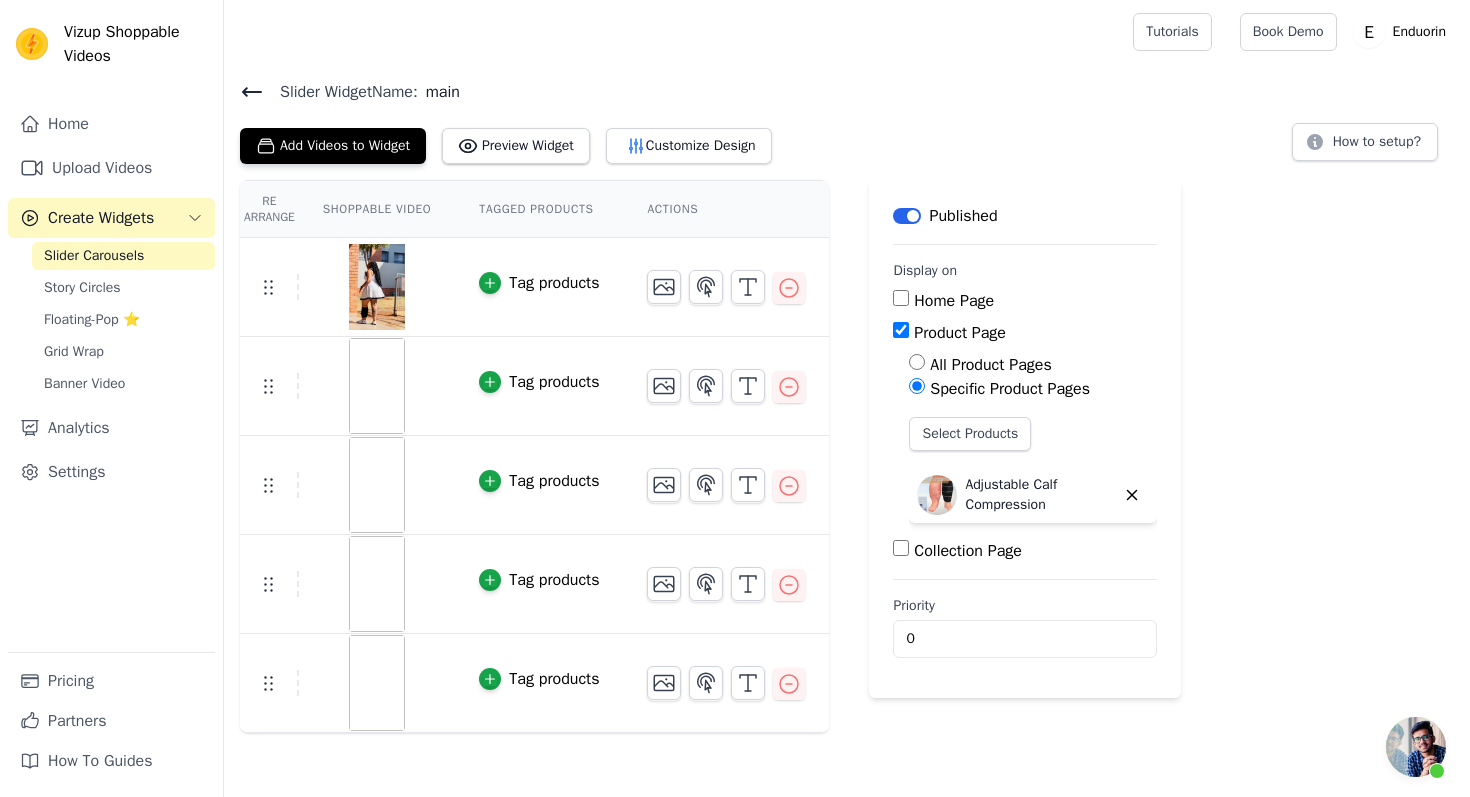 click on "Slider Widget  Name:   main
Add Videos to Widget
Preview Widget       Customize Design
How to setup?         Re Arrange   Shoppable Video   Tagged Products   Actions             Tag products                             Tag products                             Tag products                             Tag products                             Tag products                       Save Videos In This New Order   Save   Dismiss     Label     Published     Display on     Home Page     Product Page     All Product Pages     Specific Product Pages     Select Products       Adjustable Calf Compression         Collection Page       Priority   0" at bounding box center (847, 406) 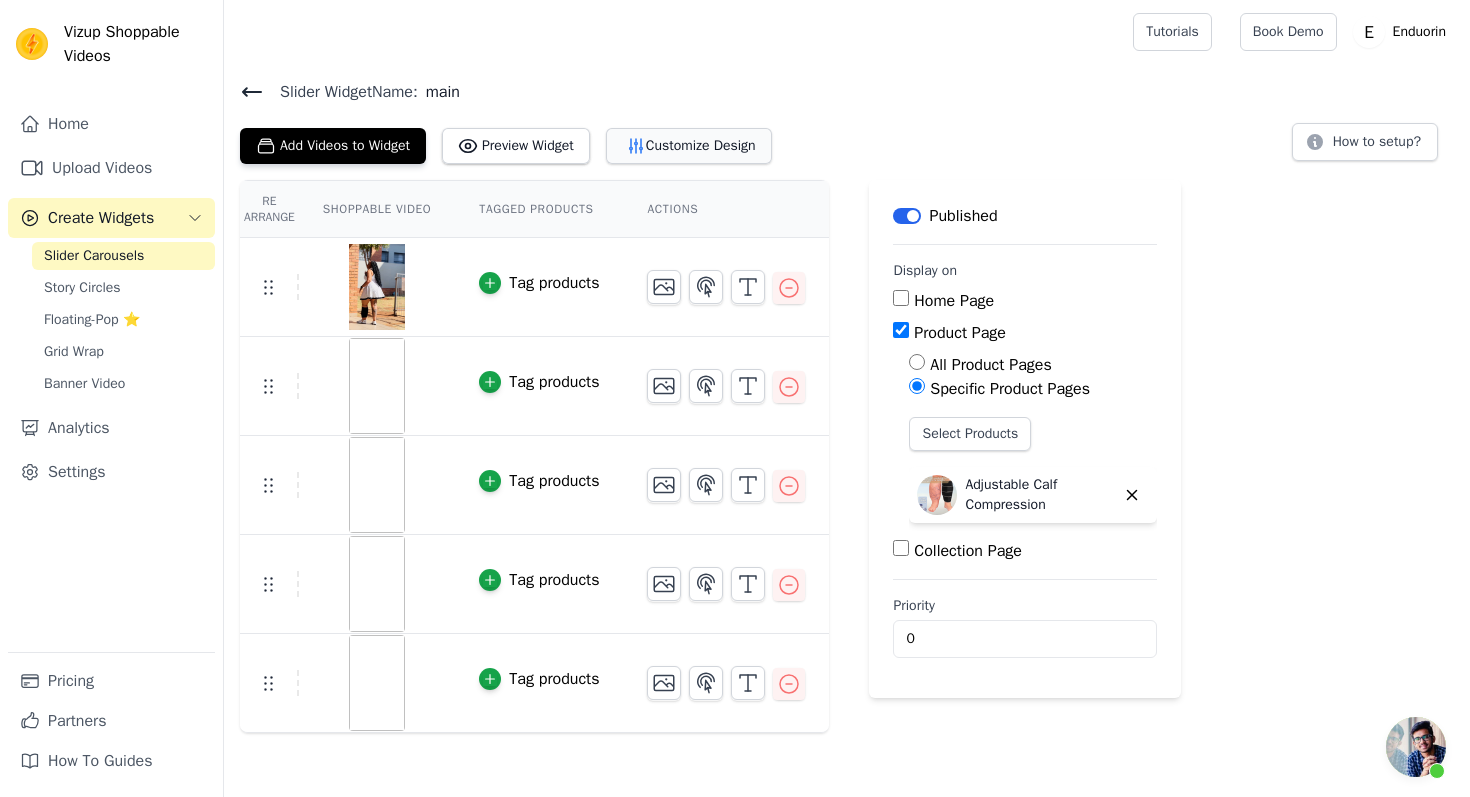 click on "Customize Design" at bounding box center [689, 146] 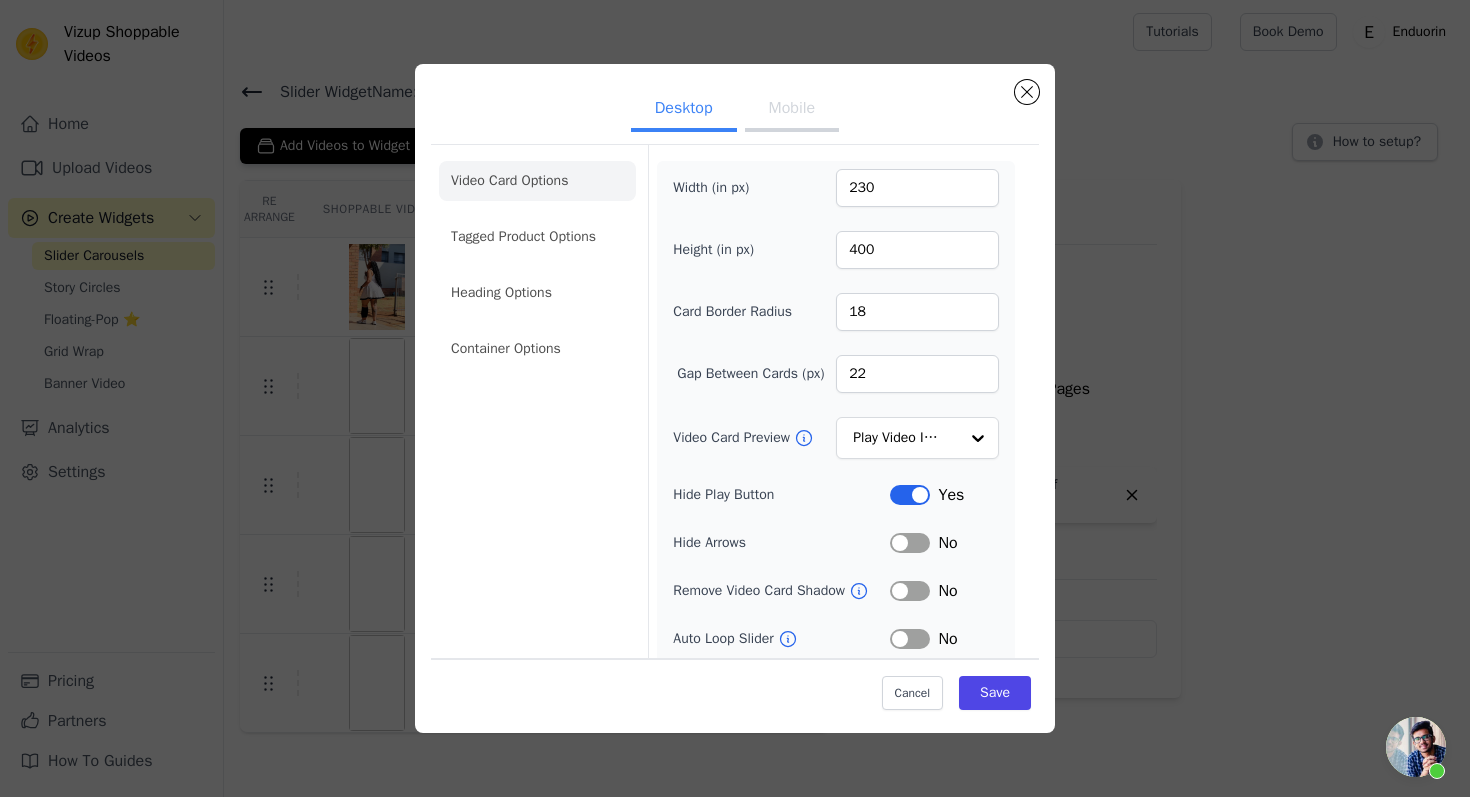 click on "Mobile" at bounding box center (792, 110) 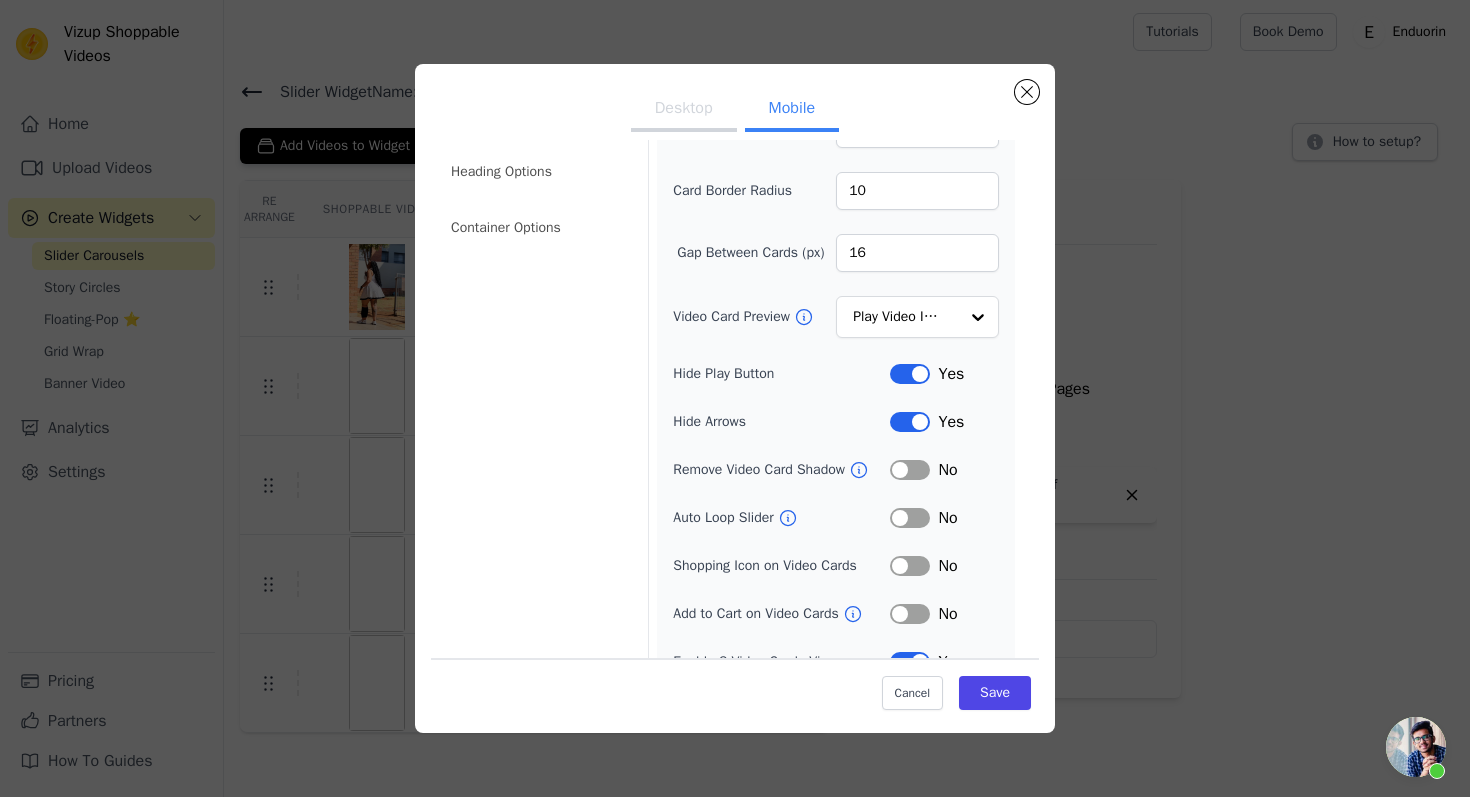 scroll, scrollTop: 155, scrollLeft: 0, axis: vertical 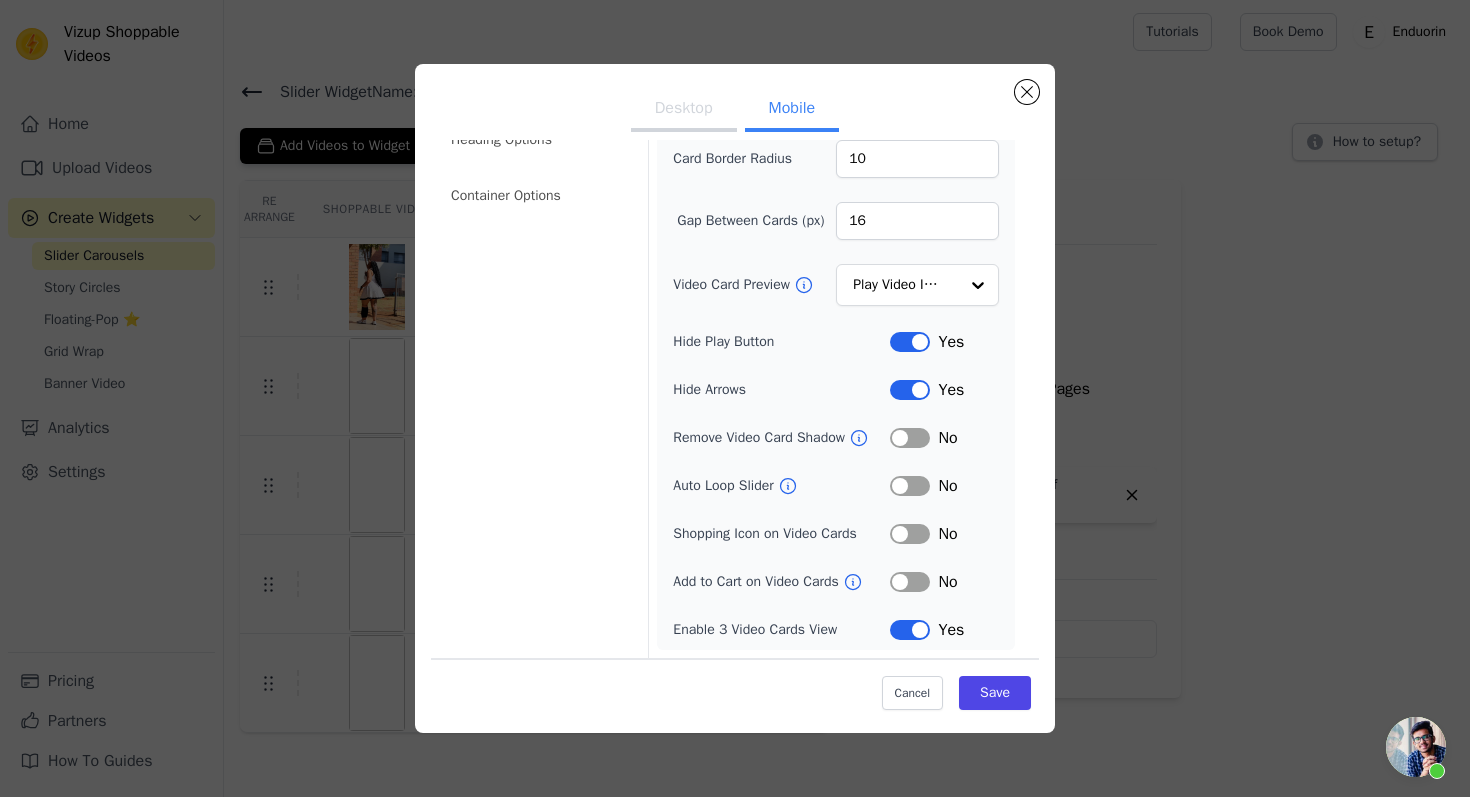 click on "Desktop" at bounding box center [684, 110] 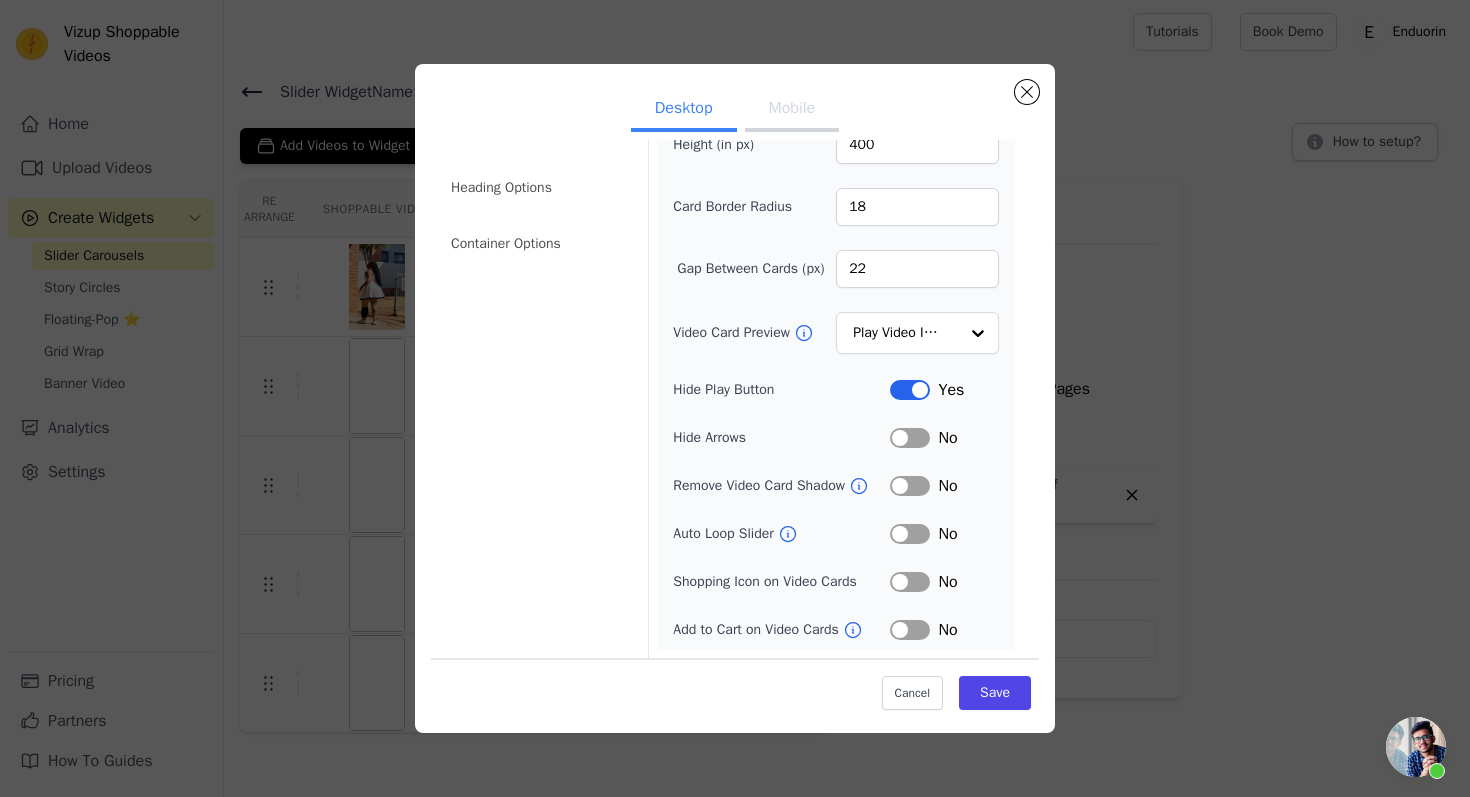 scroll, scrollTop: 107, scrollLeft: 0, axis: vertical 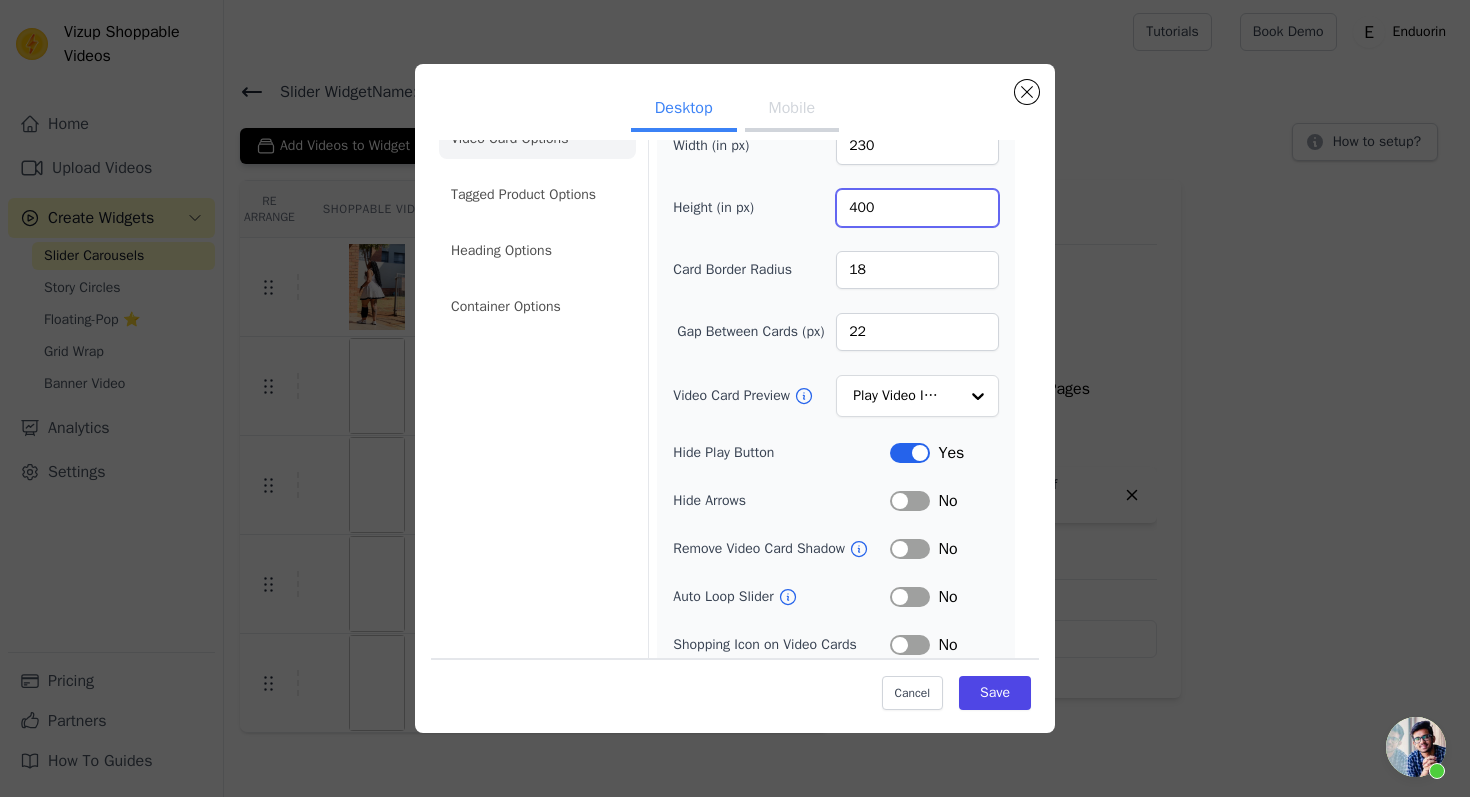 click on "400" at bounding box center (917, 208) 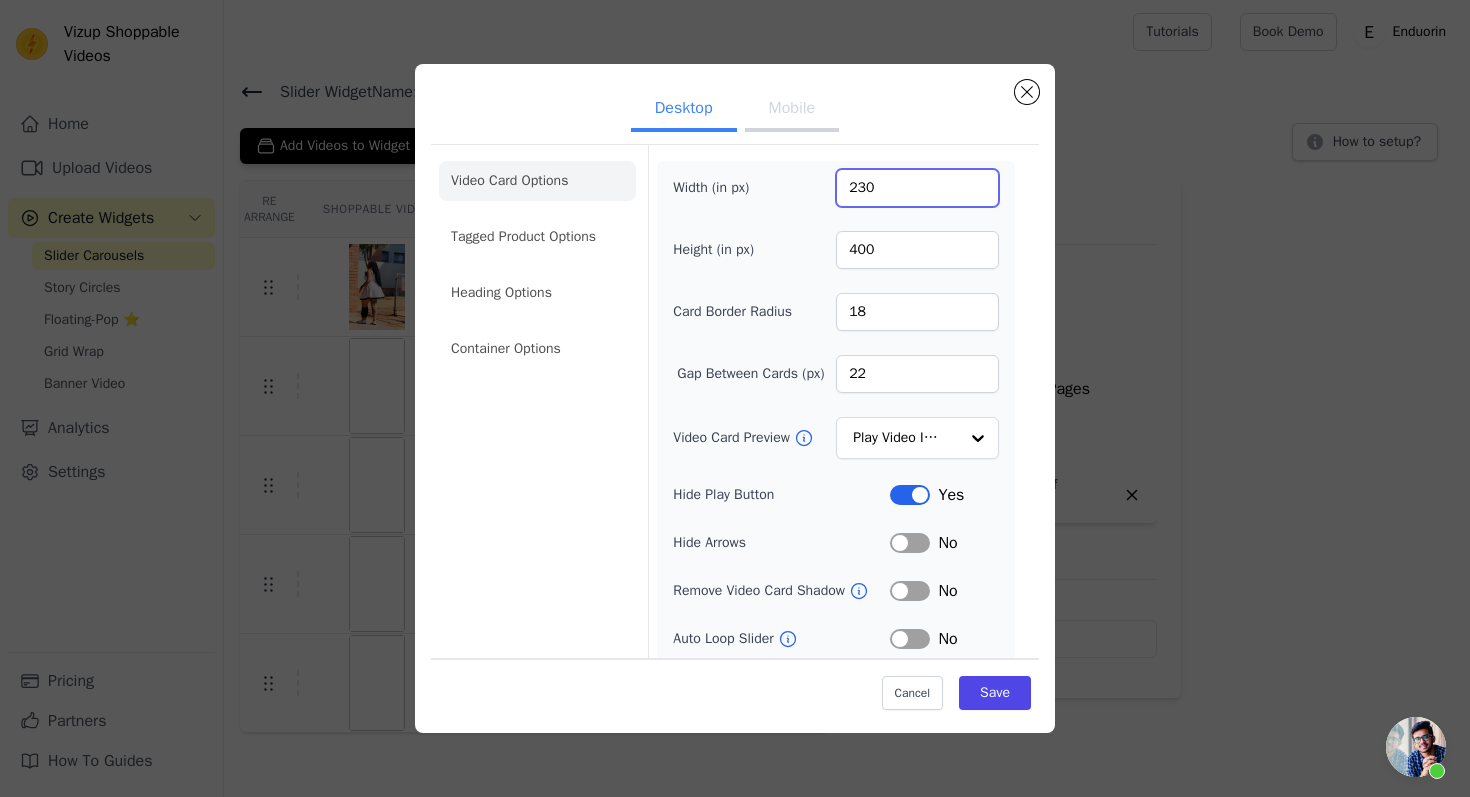 click on "230" at bounding box center [917, 188] 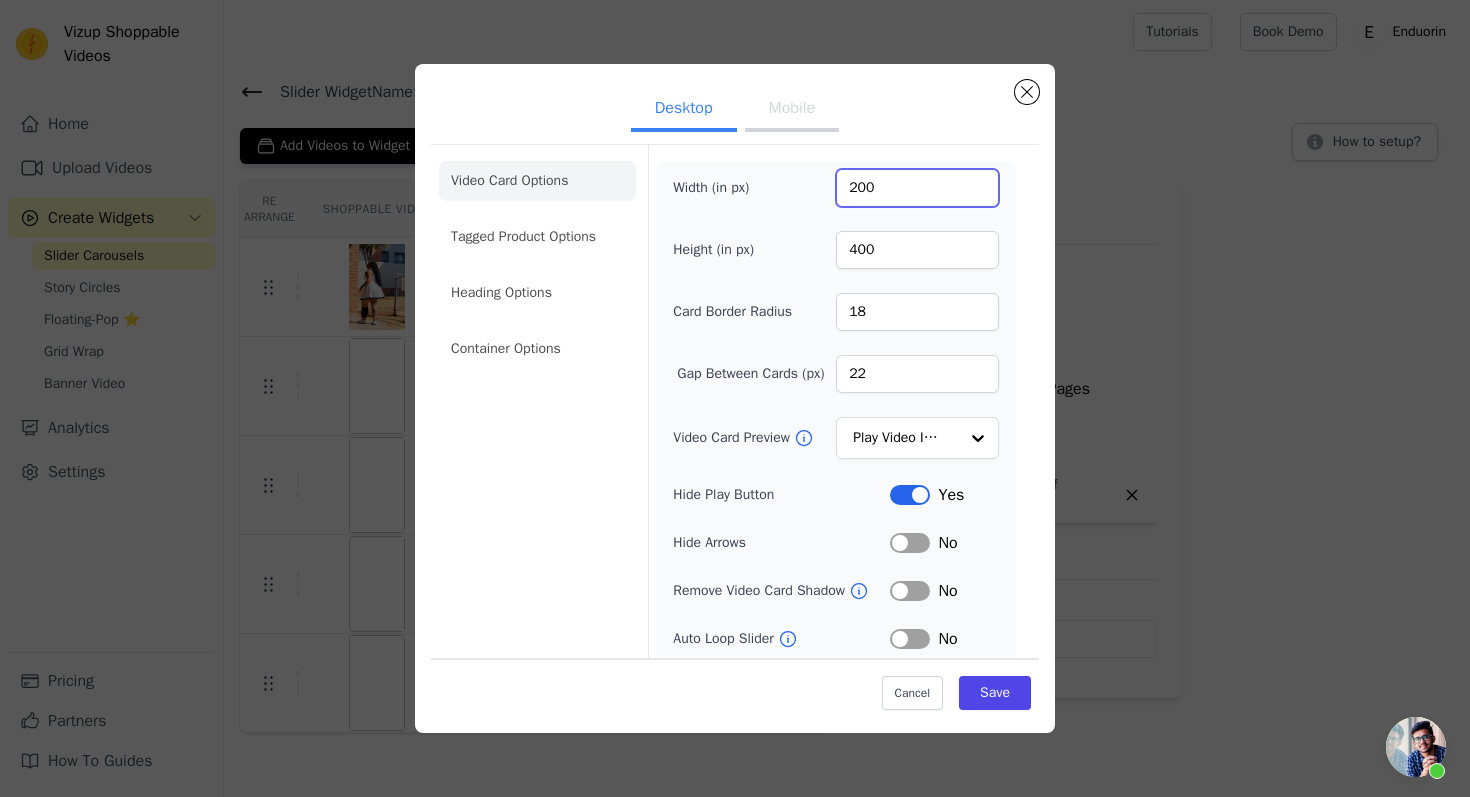 type on "200" 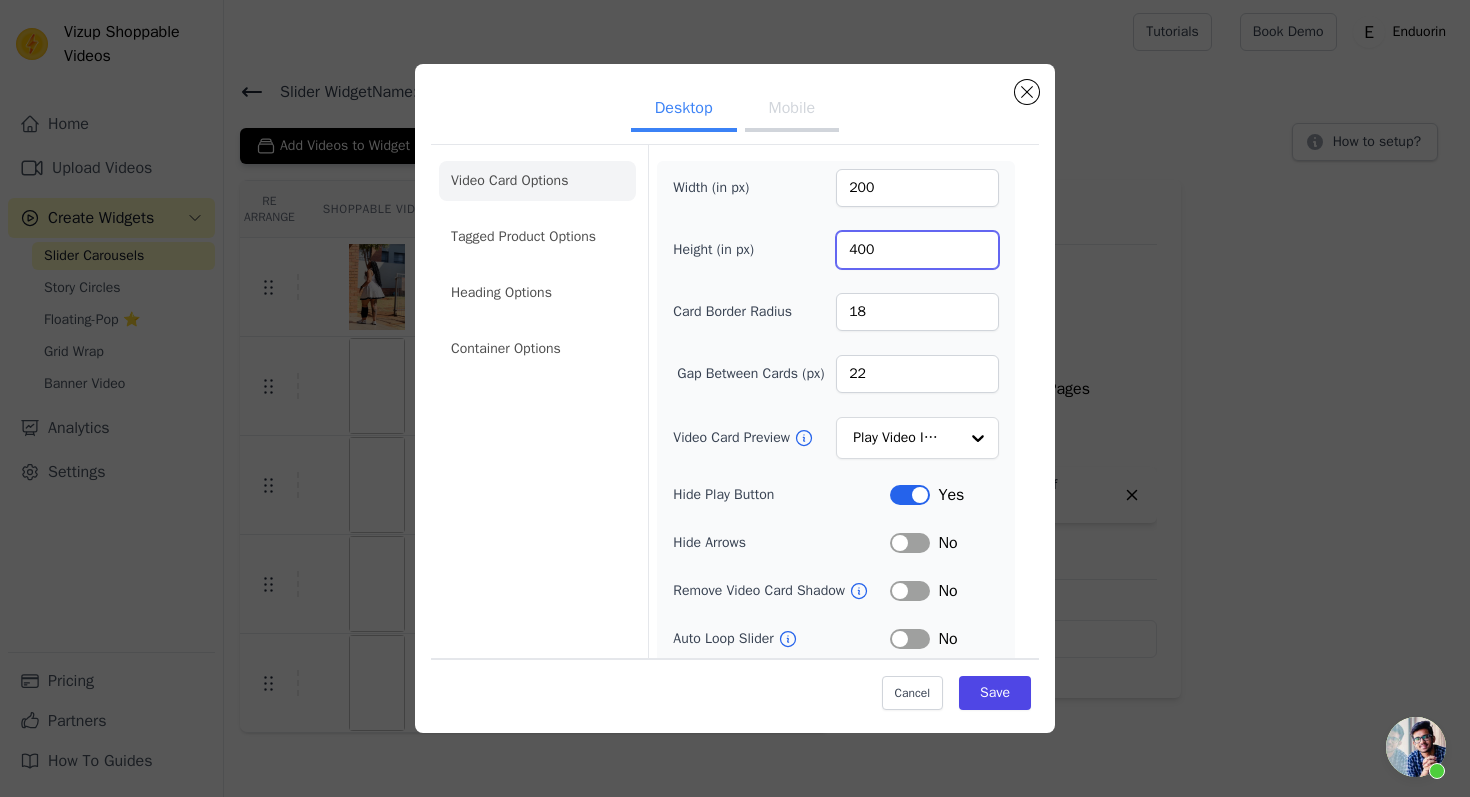 click on "400" at bounding box center (917, 250) 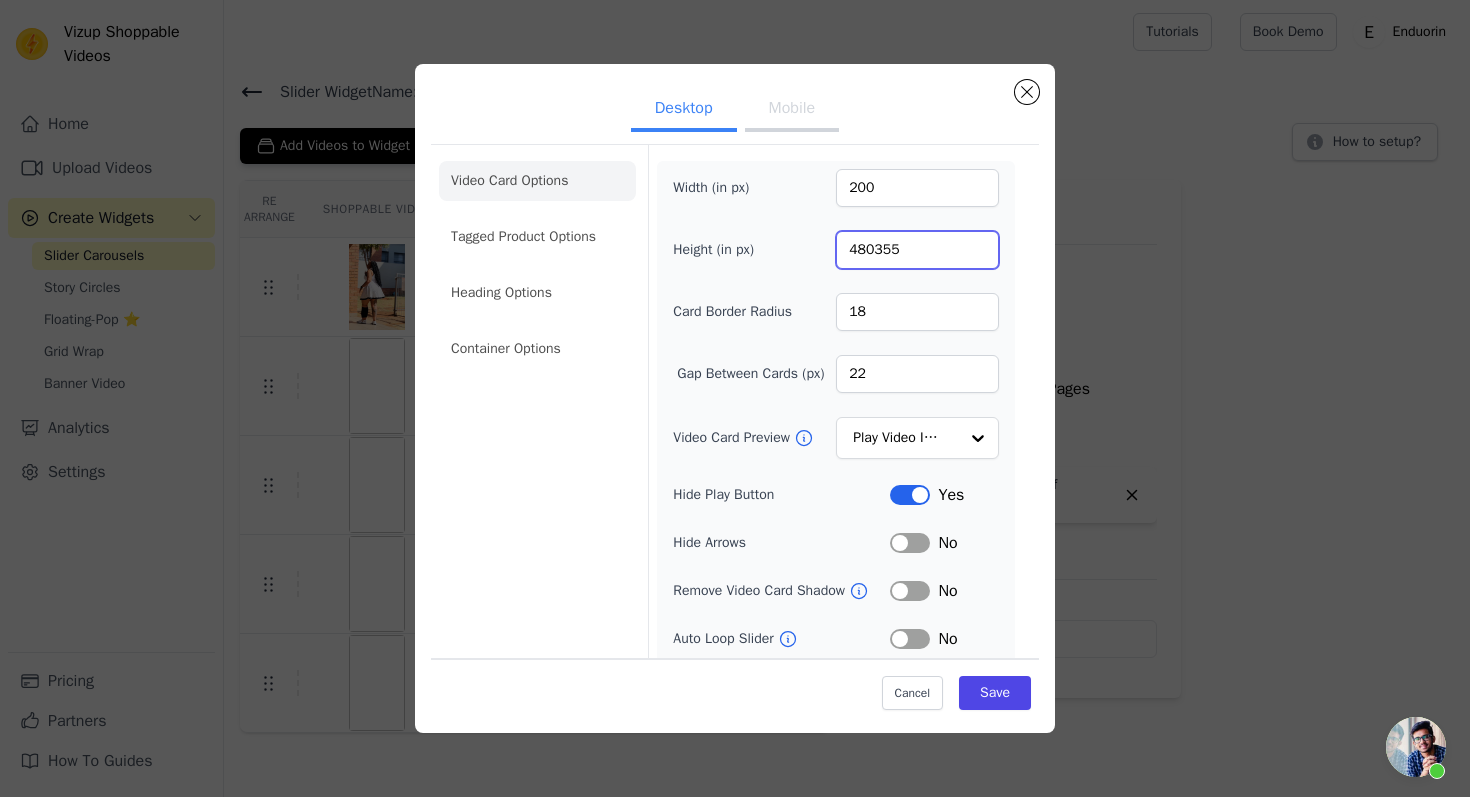 click on "480355" at bounding box center [917, 250] 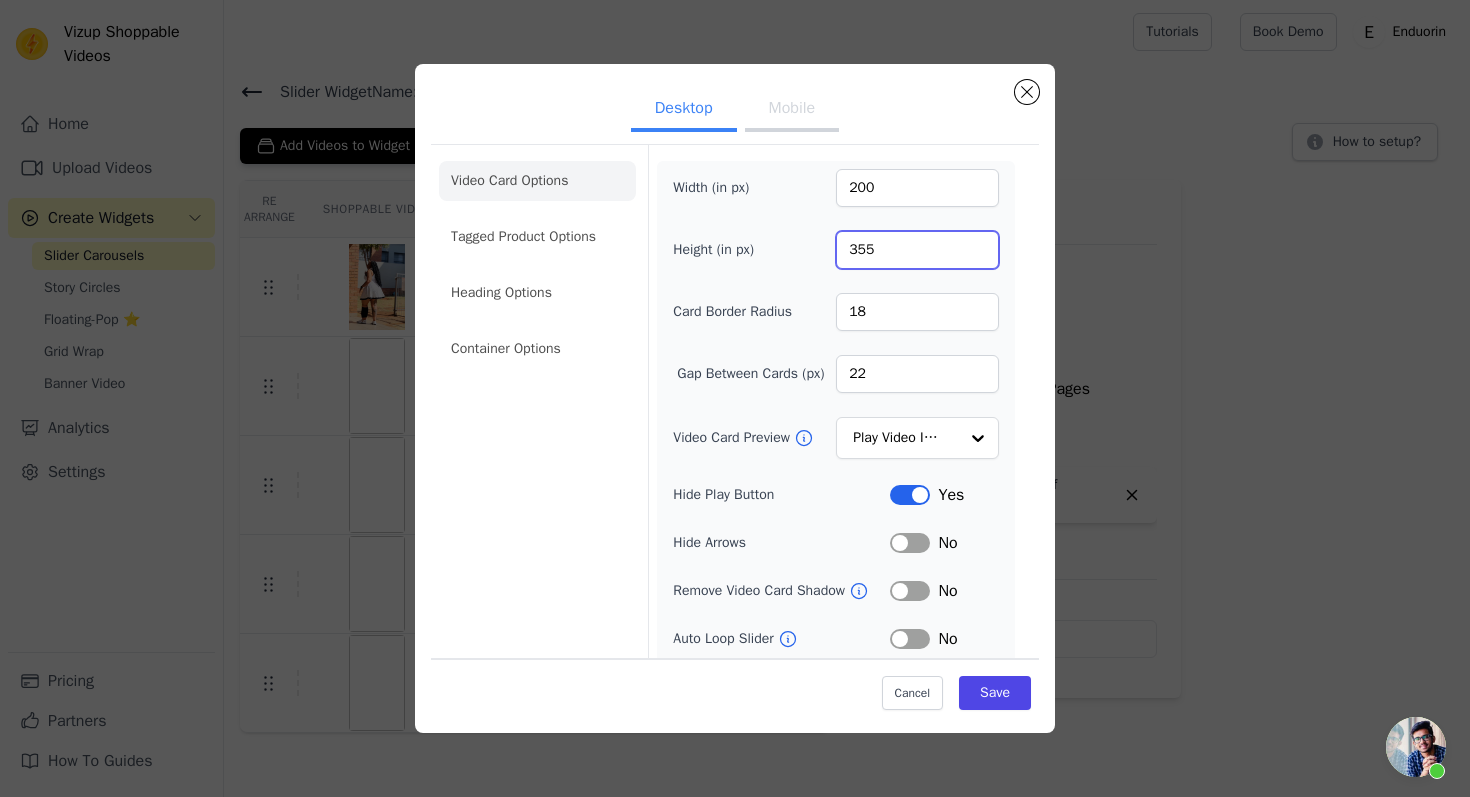 type on "355" 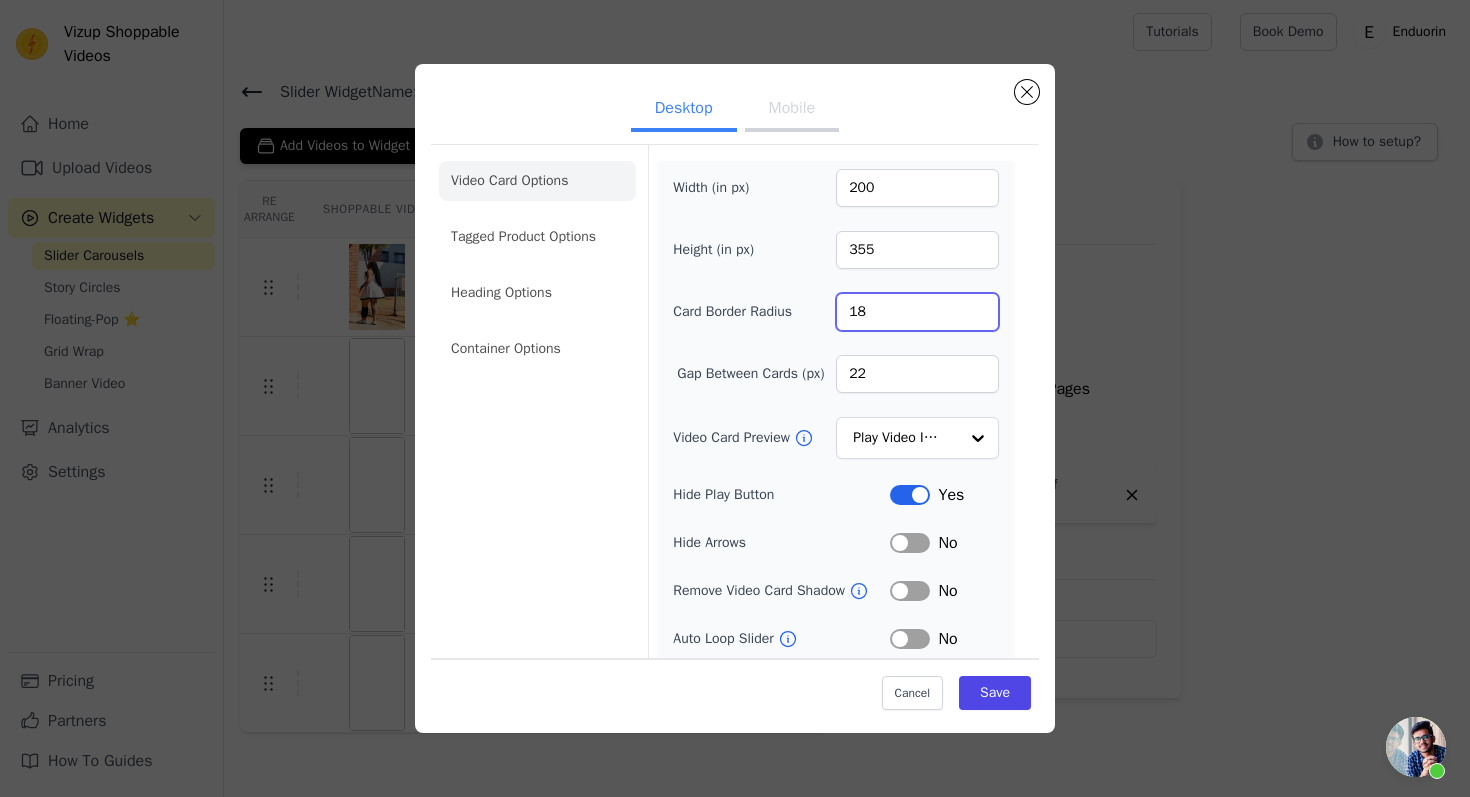 click on "18" at bounding box center [917, 312] 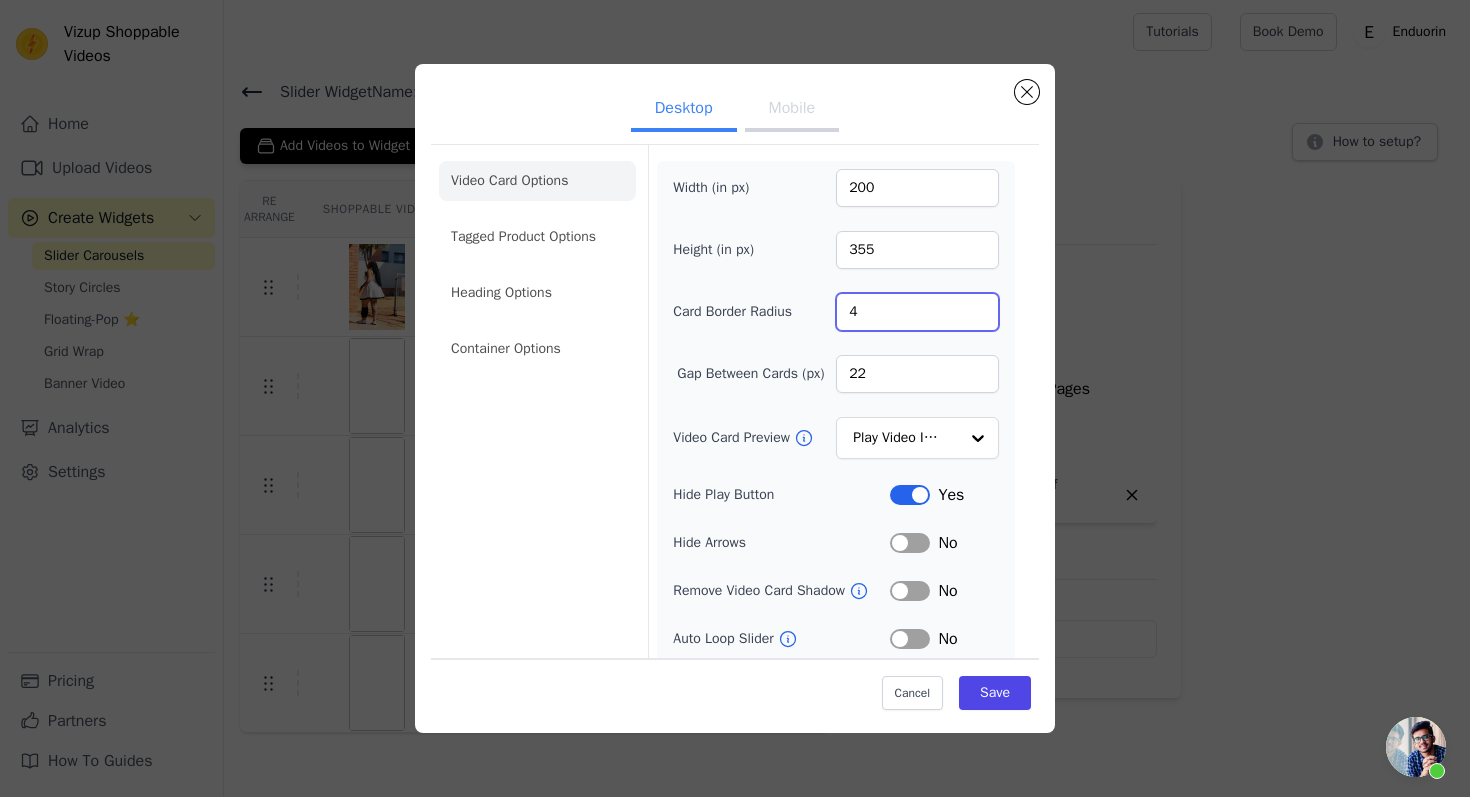 type on "4" 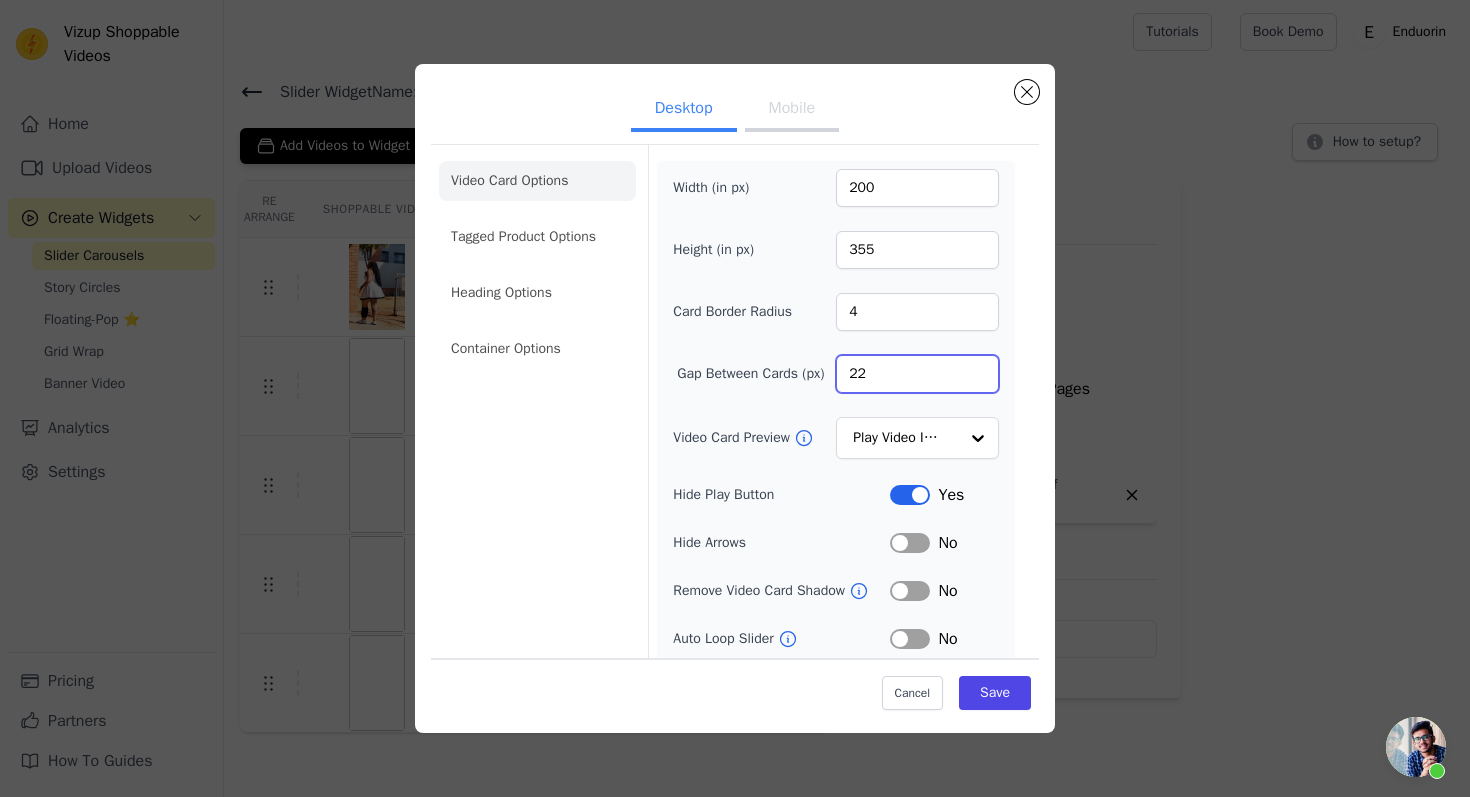 click on "22" at bounding box center (917, 374) 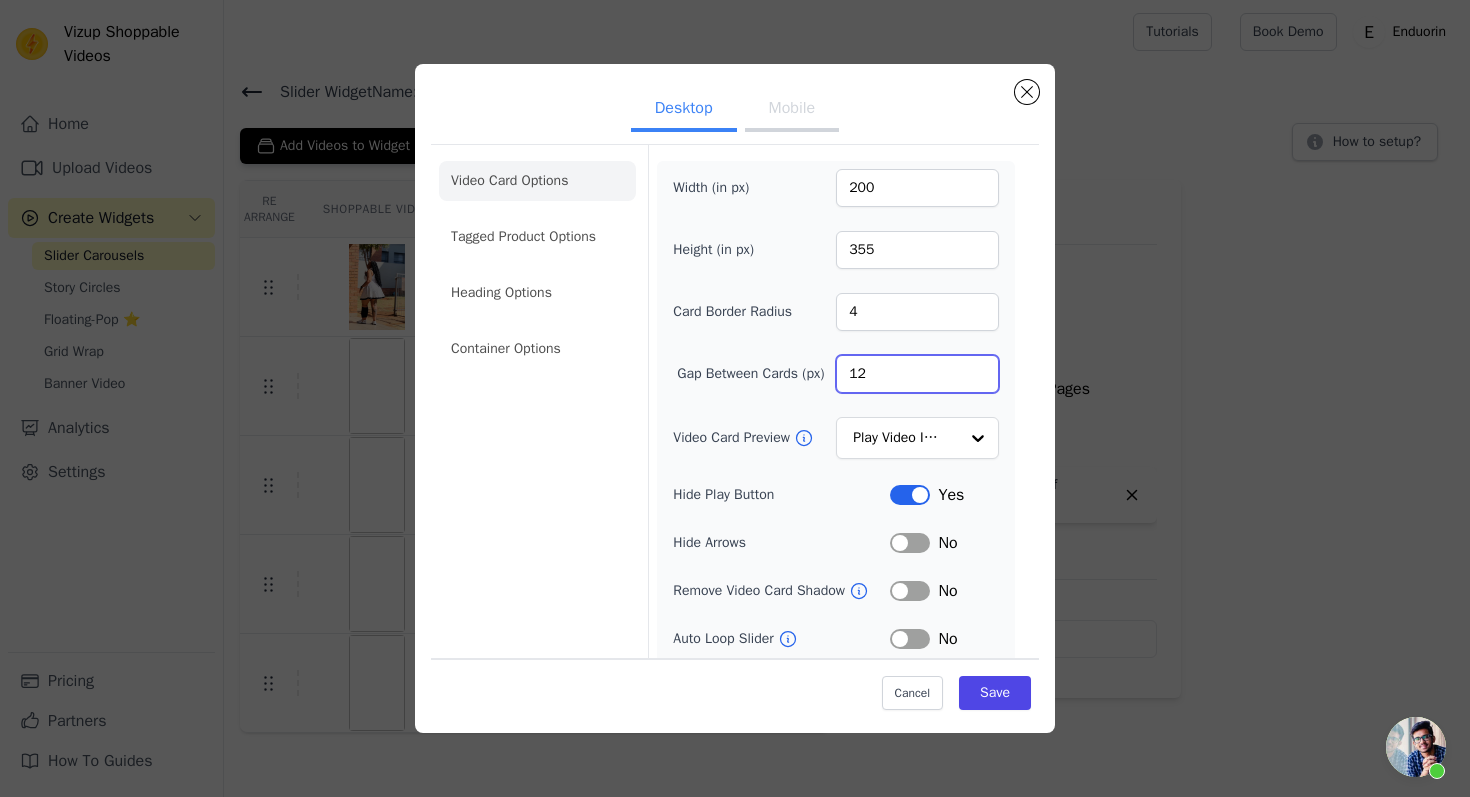 type on "12" 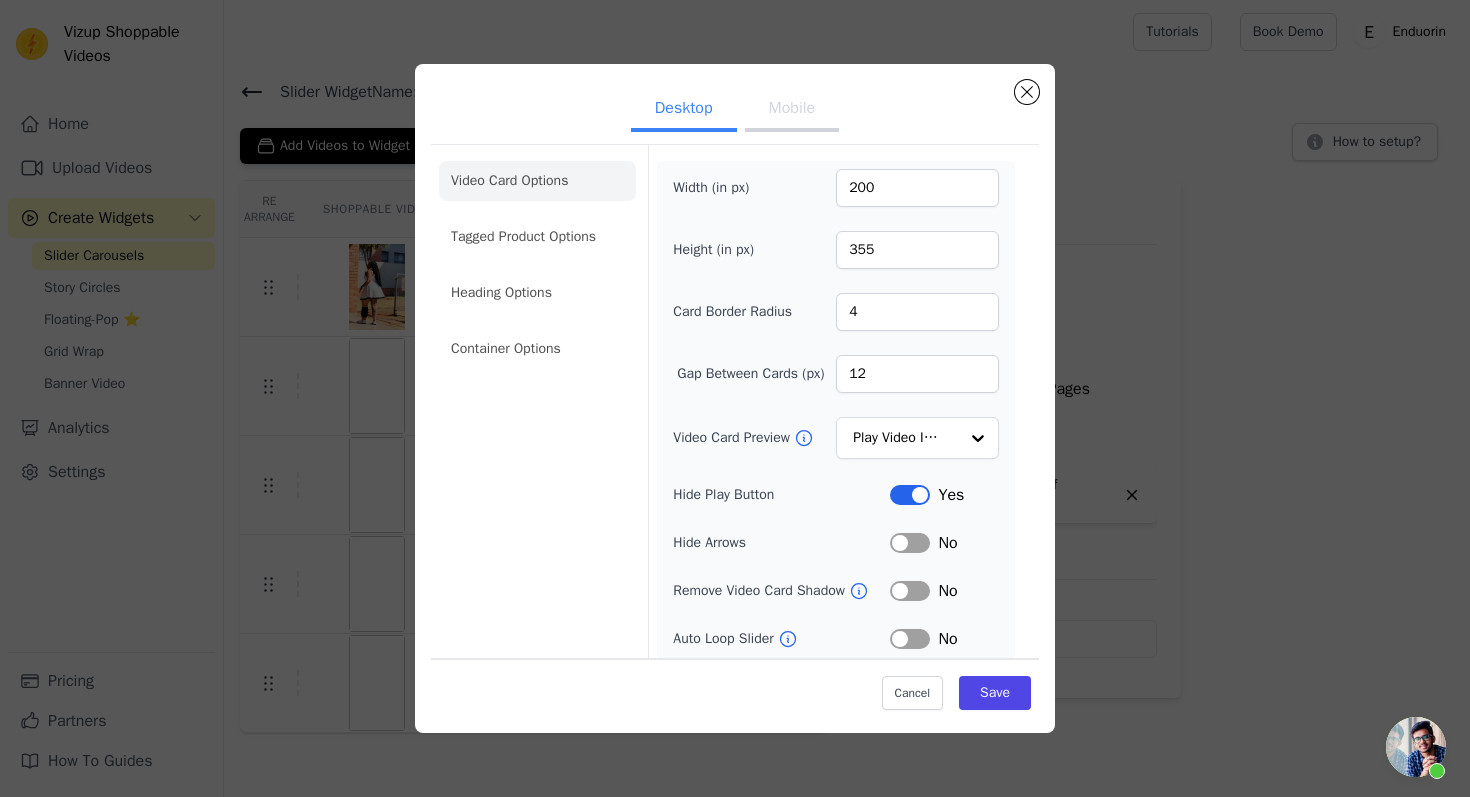 click on "Label" at bounding box center (910, 495) 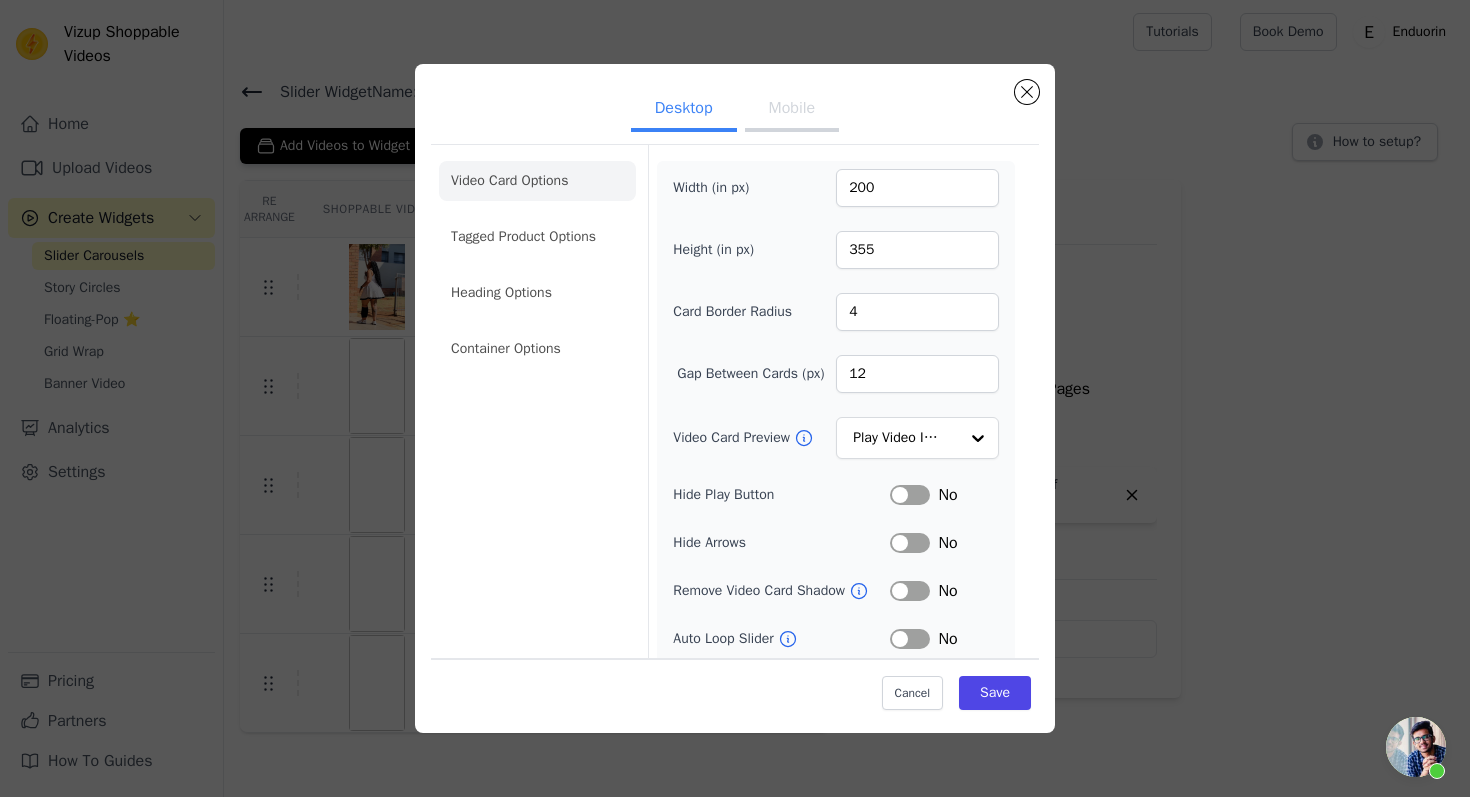 scroll, scrollTop: 107, scrollLeft: 0, axis: vertical 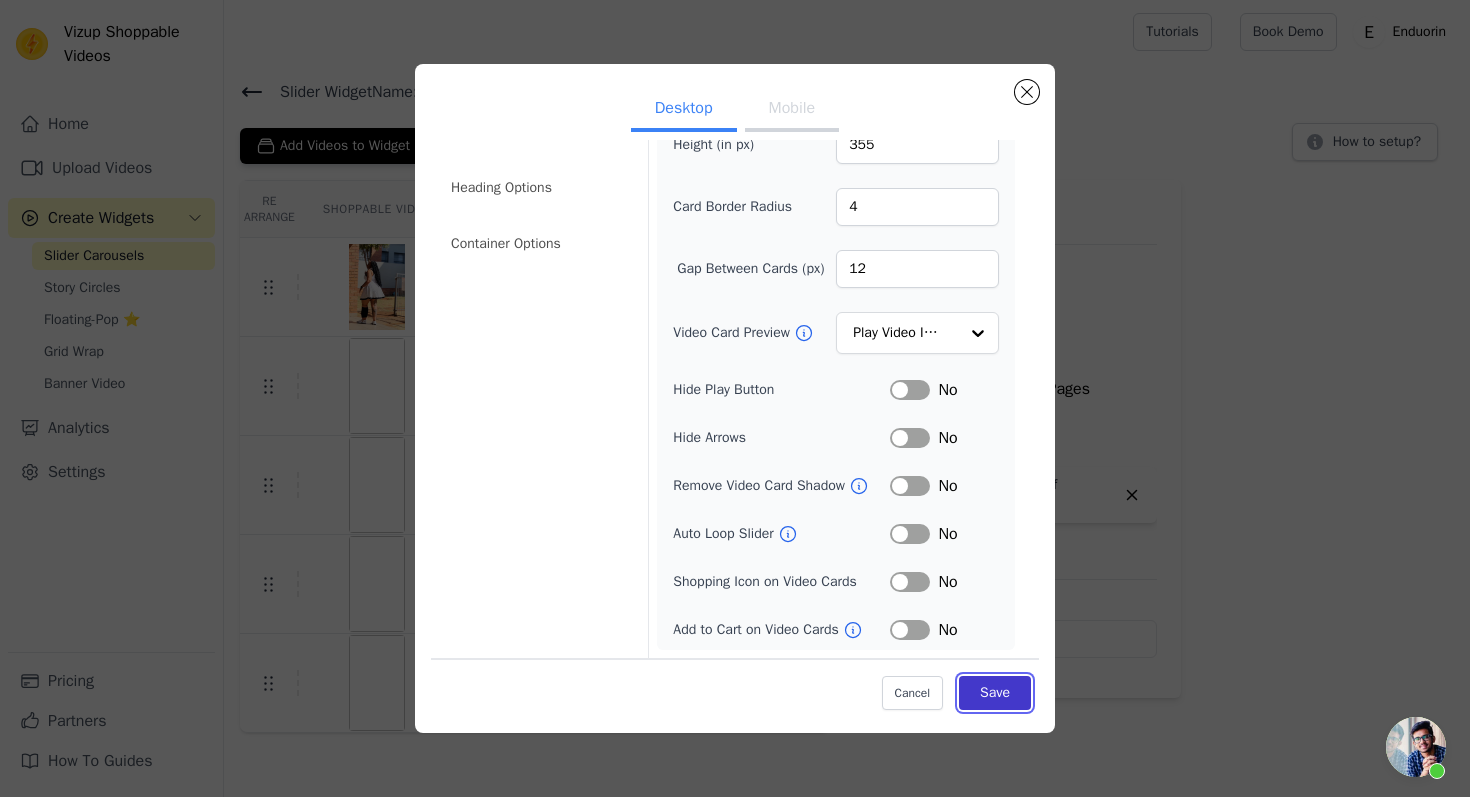 click on "Save" at bounding box center [995, 692] 